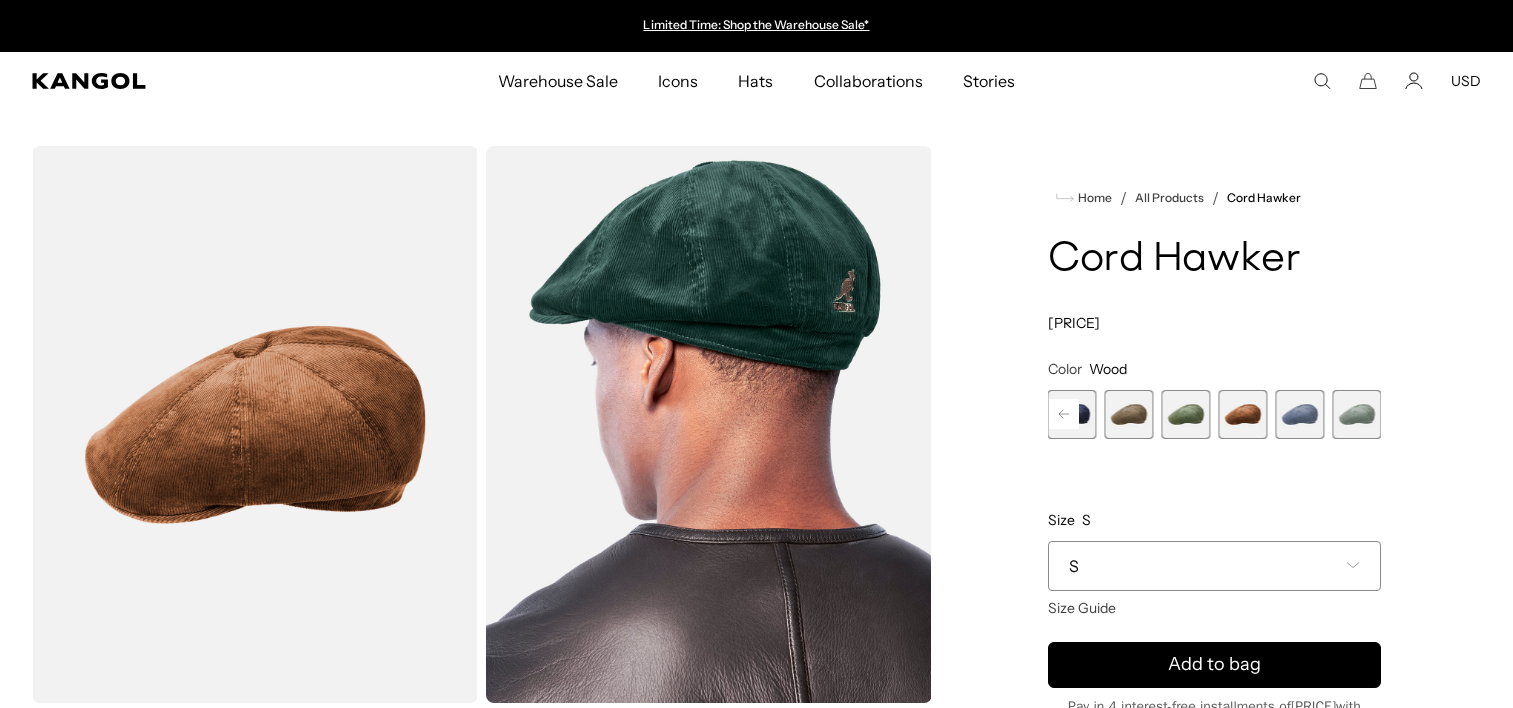 scroll, scrollTop: 0, scrollLeft: 0, axis: both 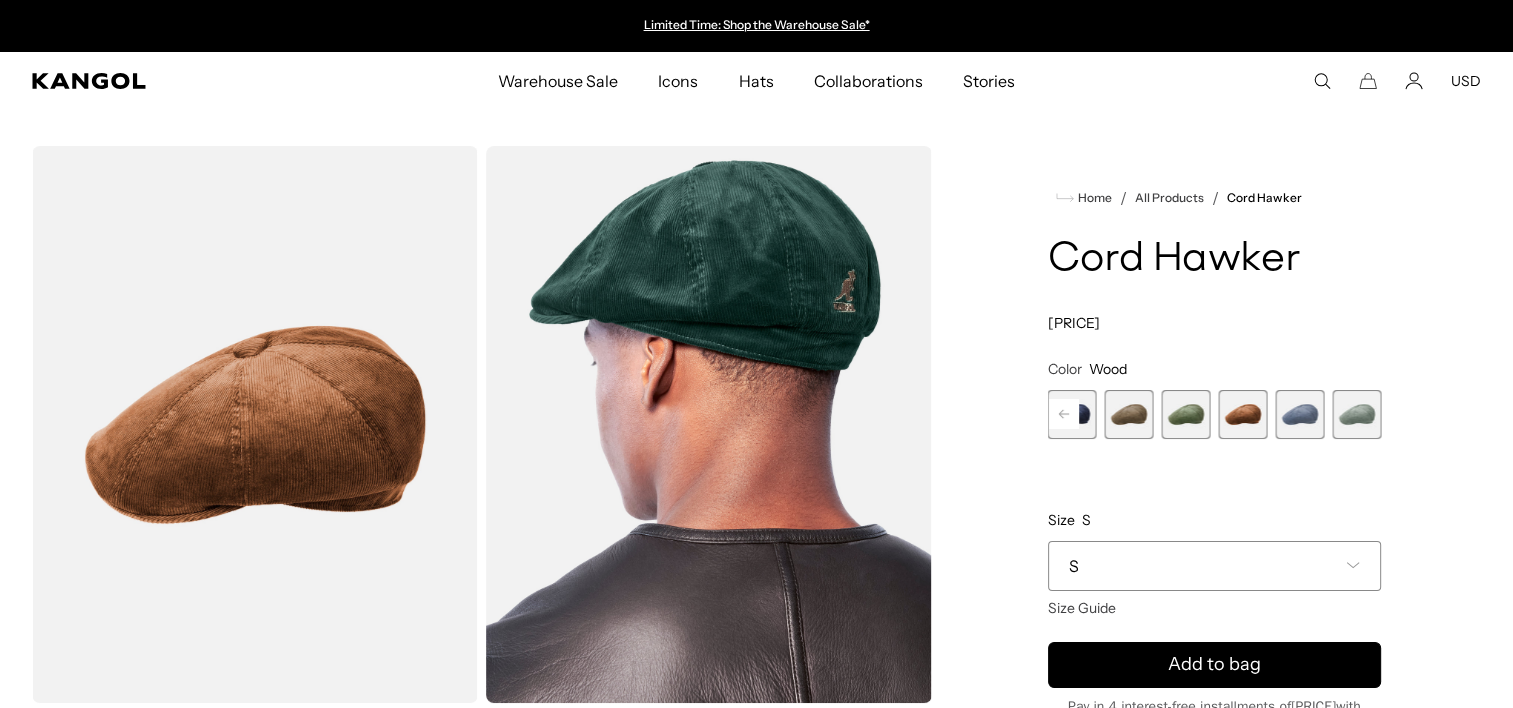 click at bounding box center [1064, 414] 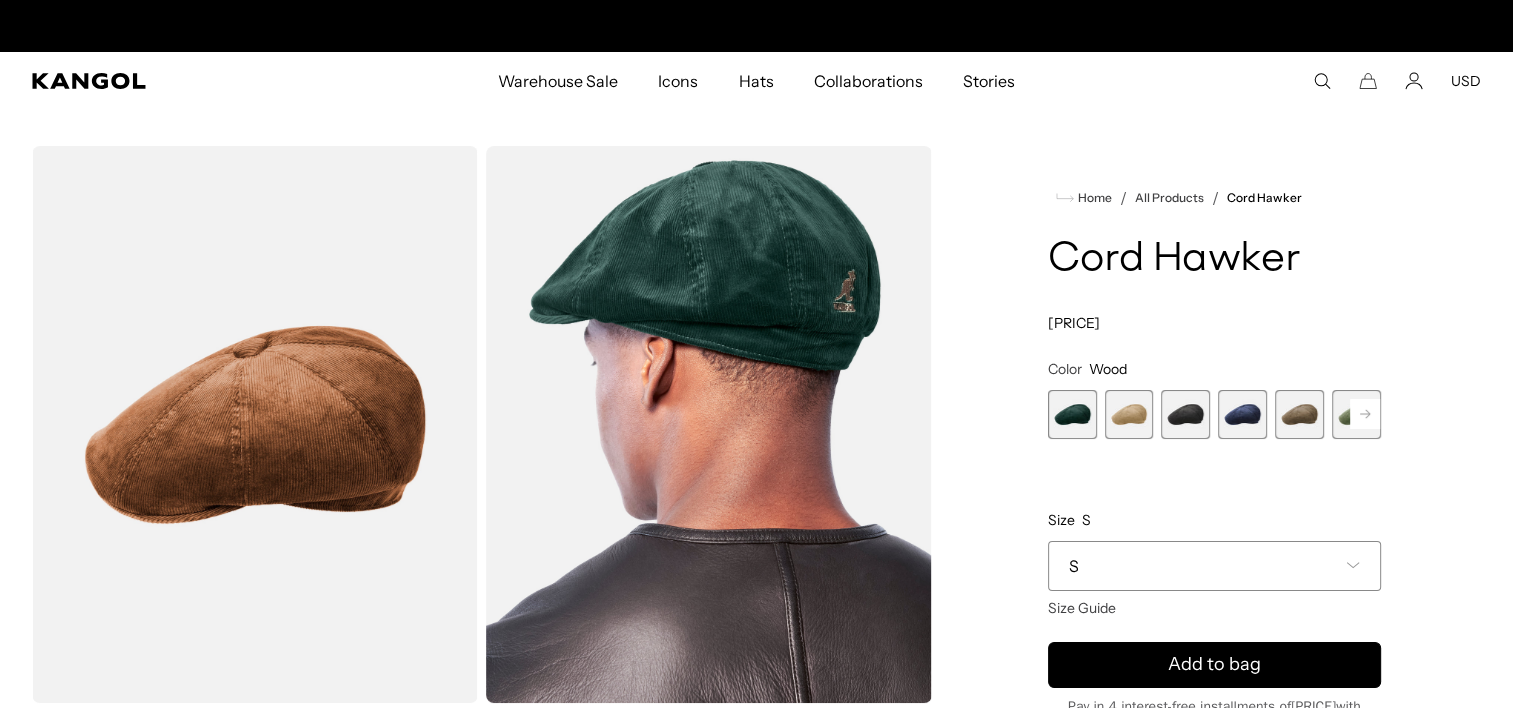 scroll, scrollTop: 0, scrollLeft: 0, axis: both 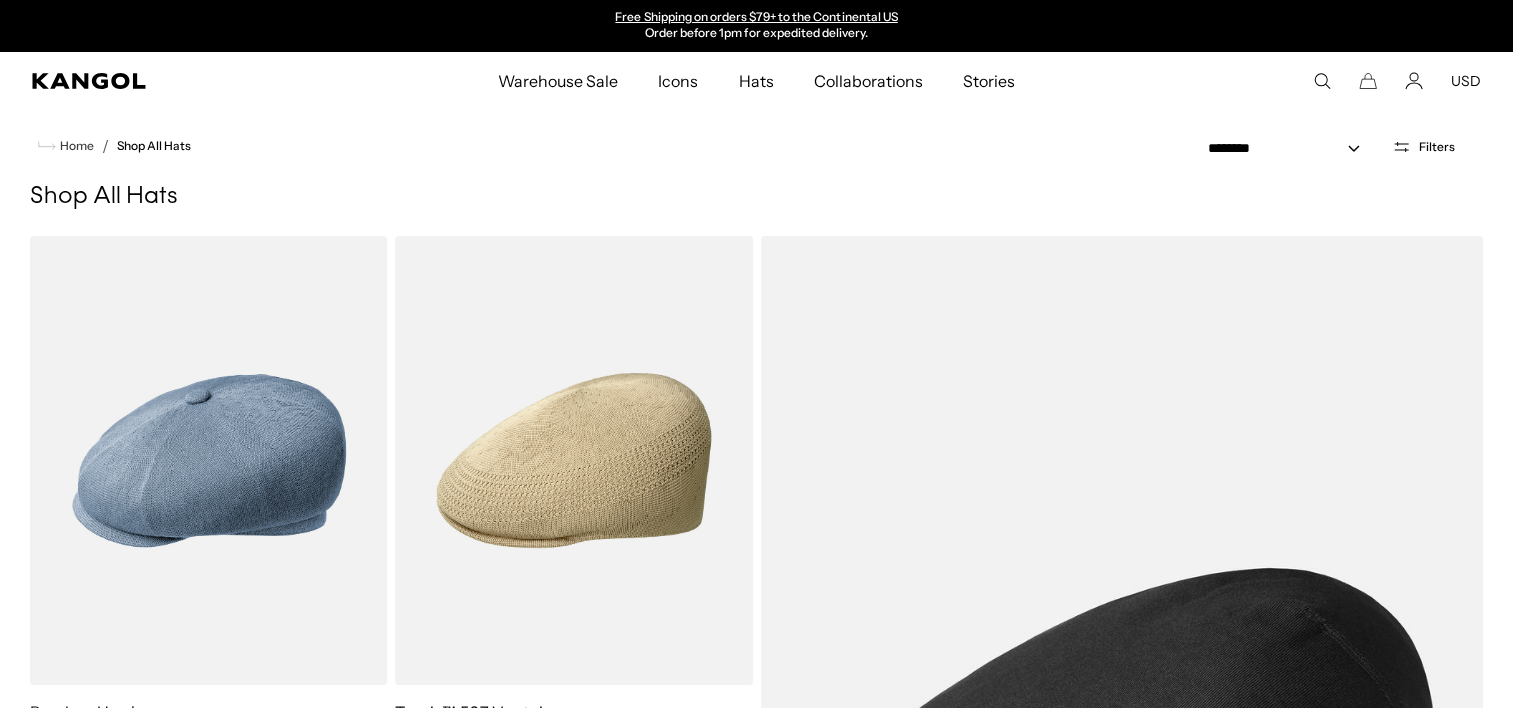 click on "Filters" at bounding box center [1437, 147] 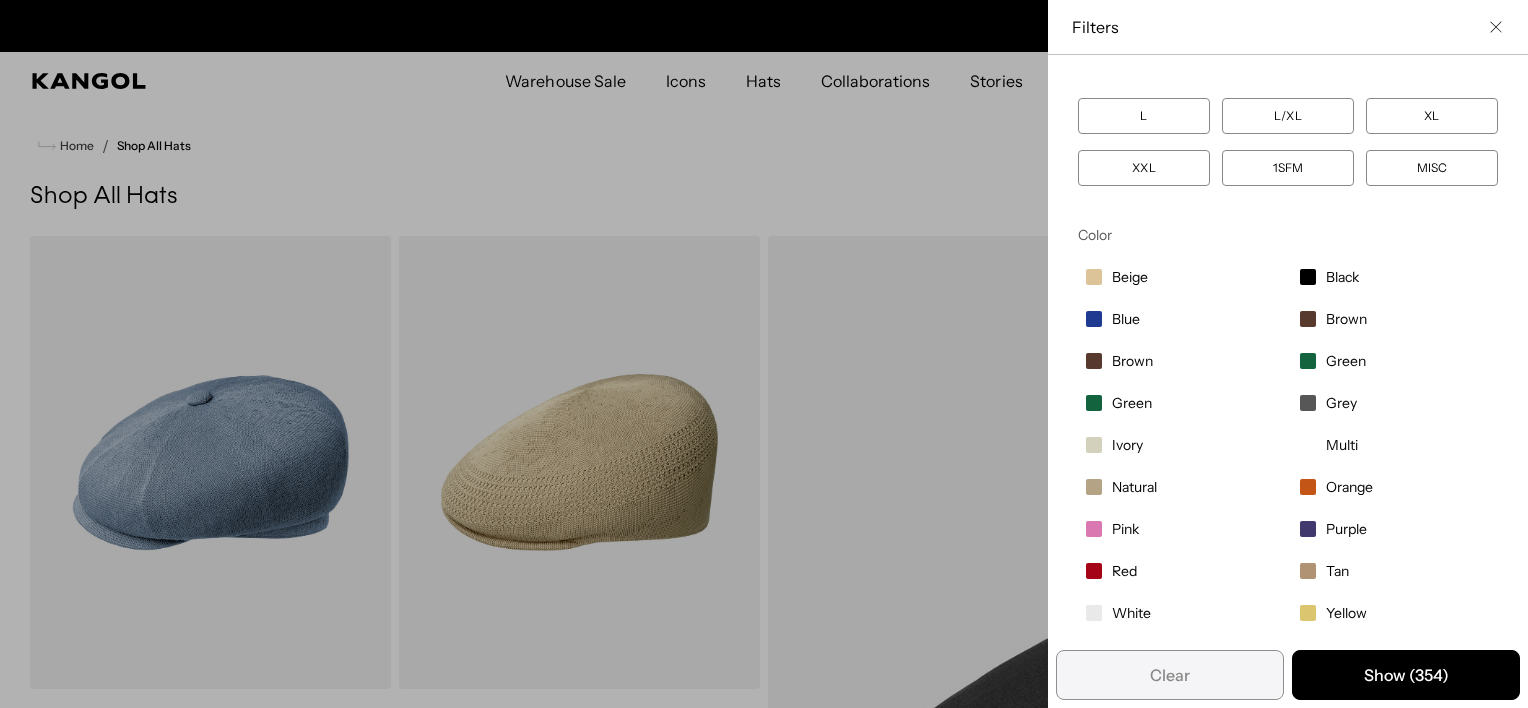 scroll, scrollTop: 84, scrollLeft: 0, axis: vertical 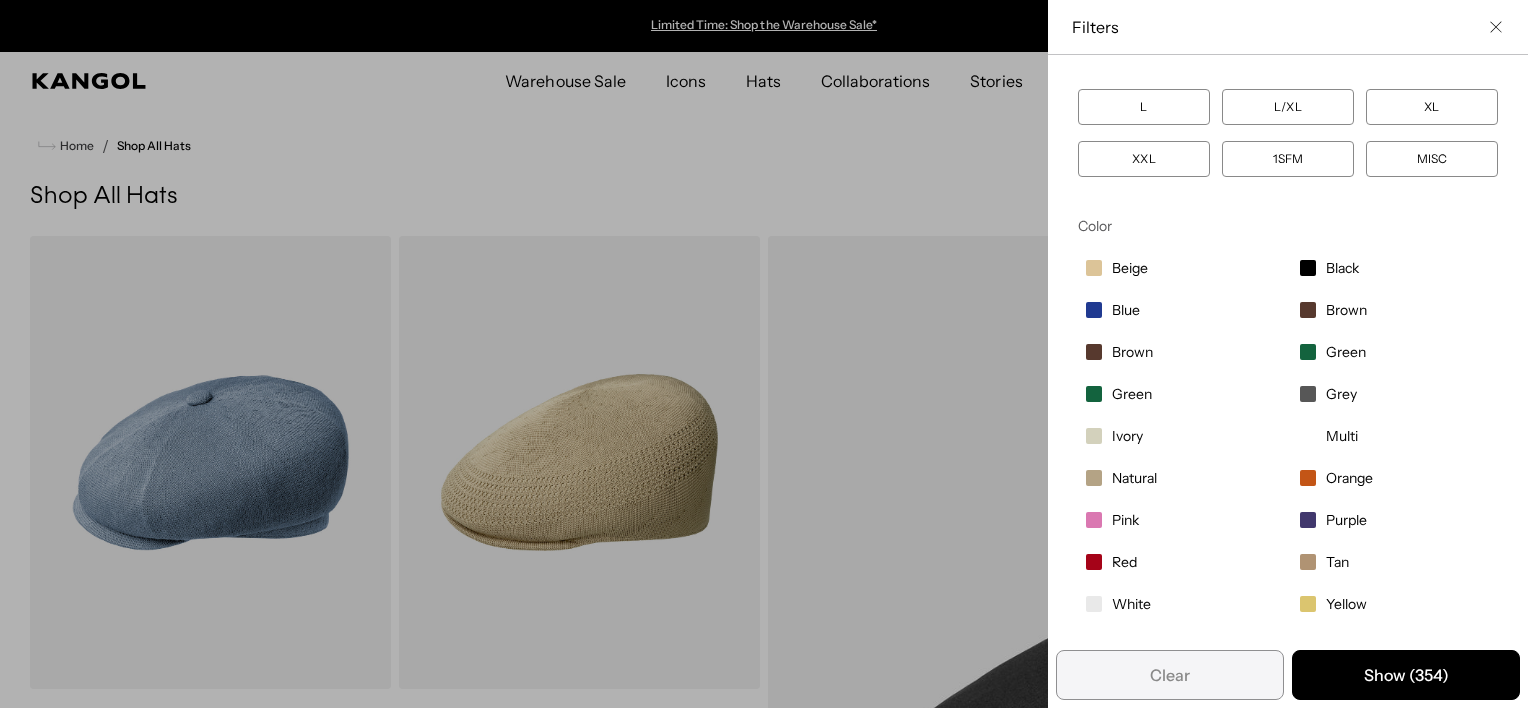 click on "Pink" at bounding box center (1130, 268) 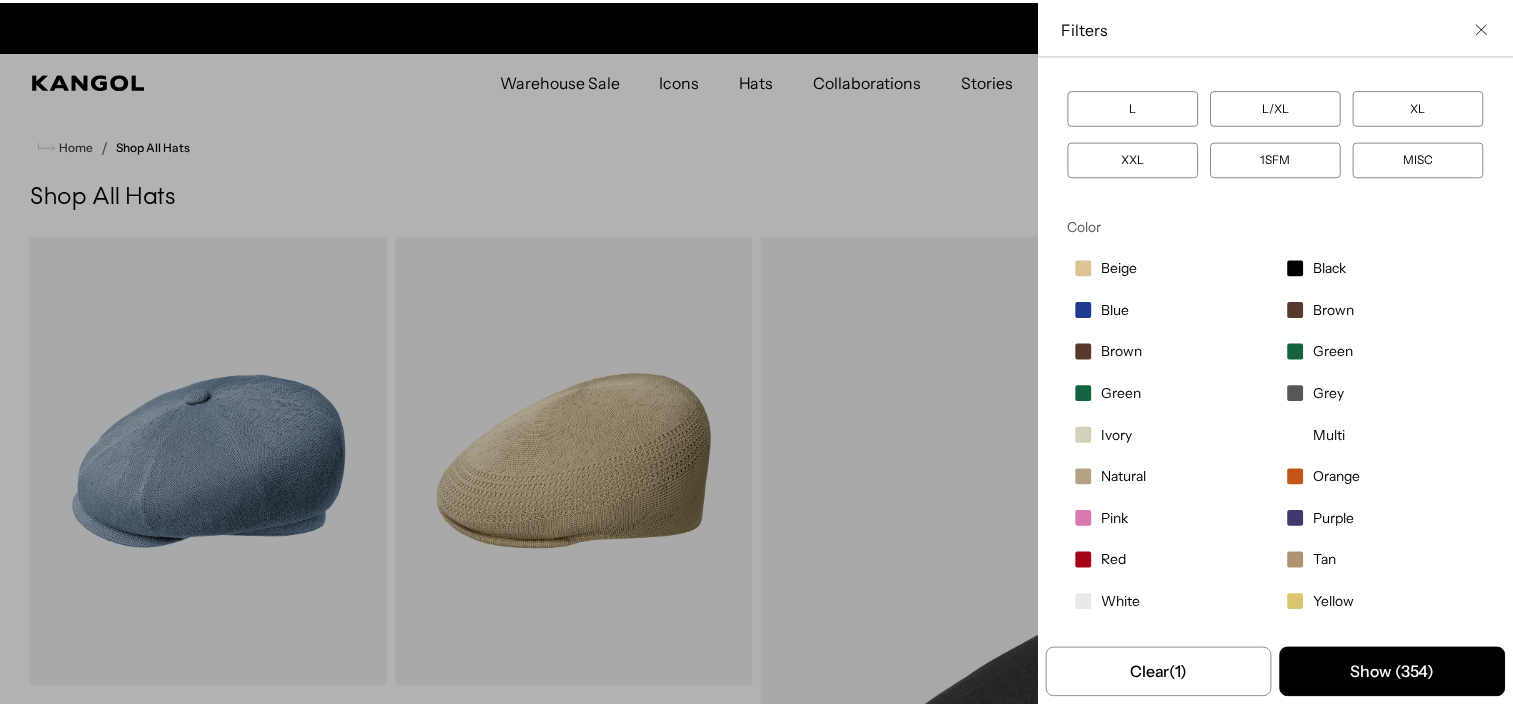scroll, scrollTop: 0, scrollLeft: 412, axis: horizontal 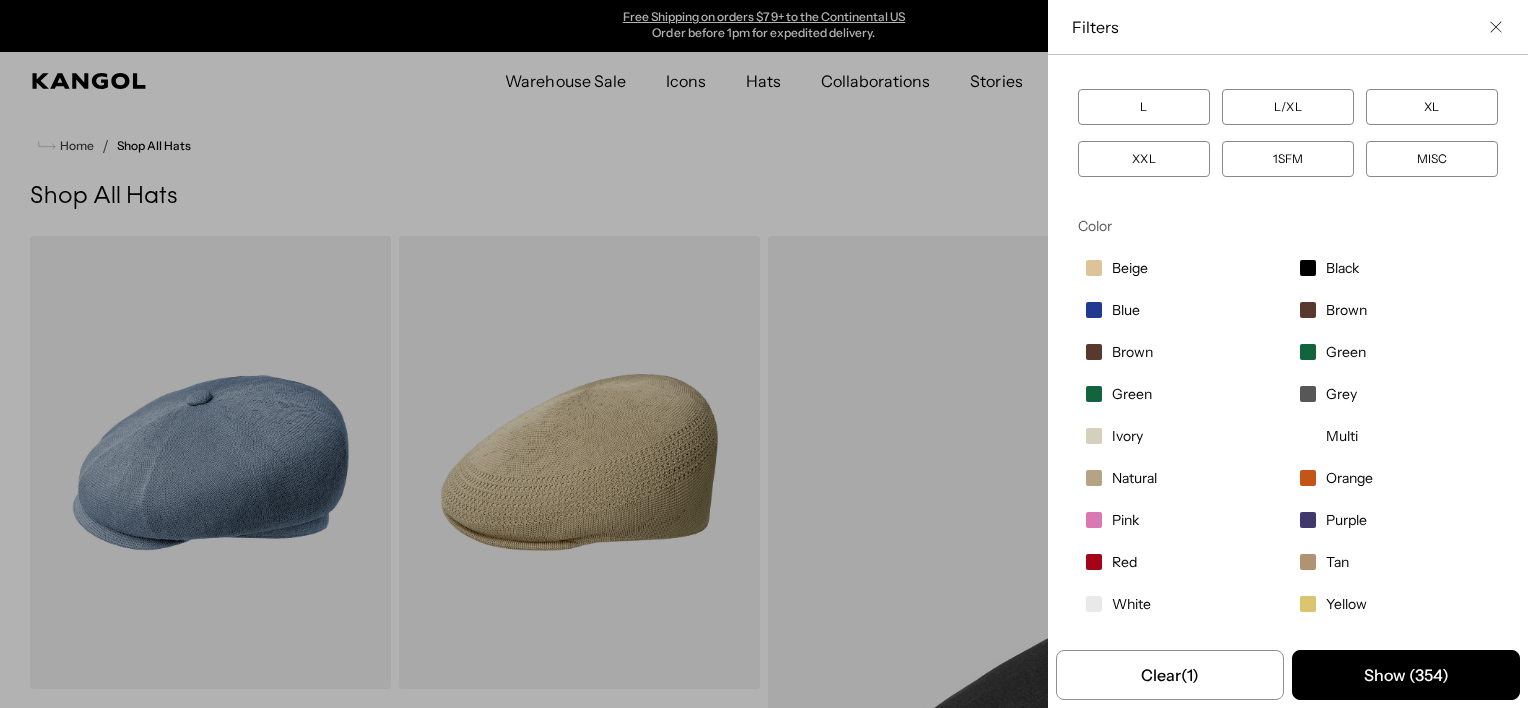 click on "Purple" at bounding box center [1130, 268] 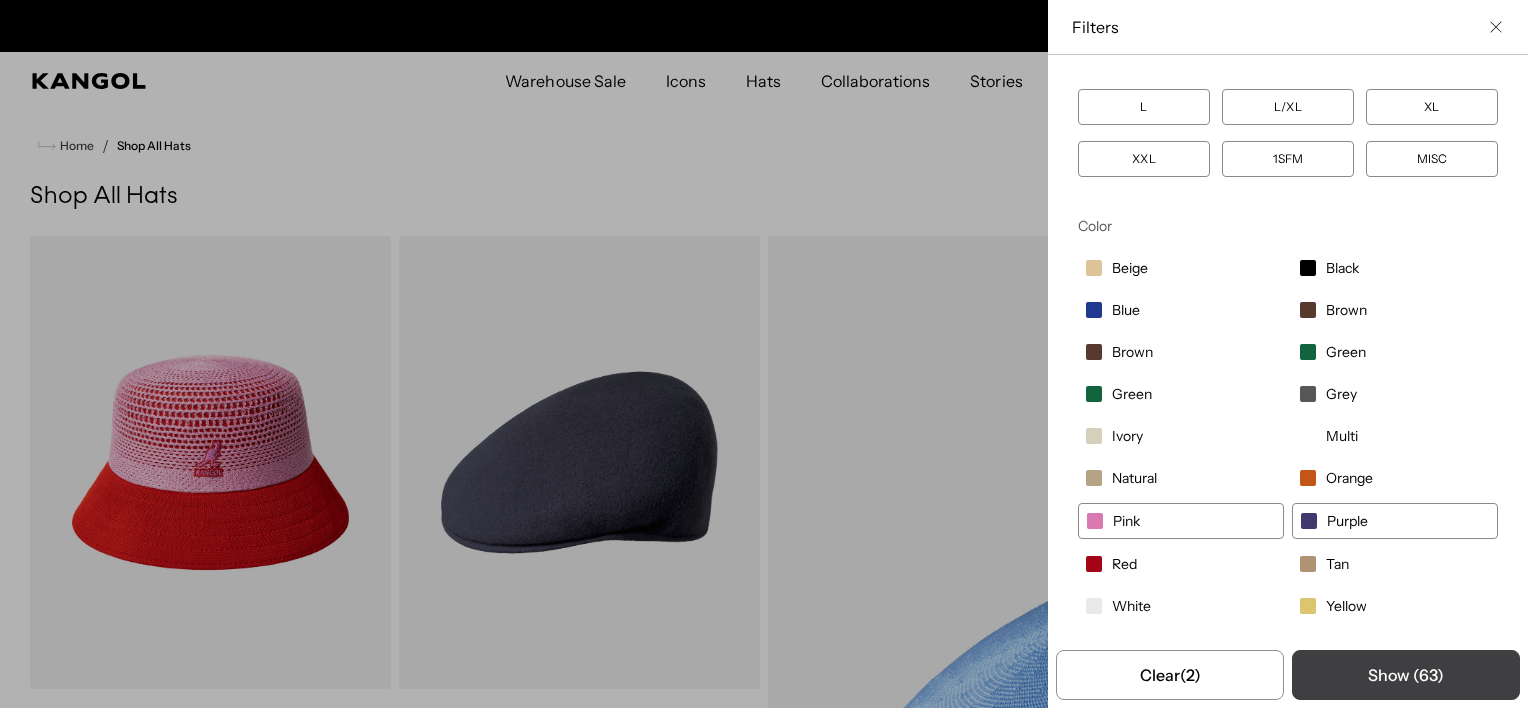 click on "Show ( 63 )" at bounding box center (1406, 675) 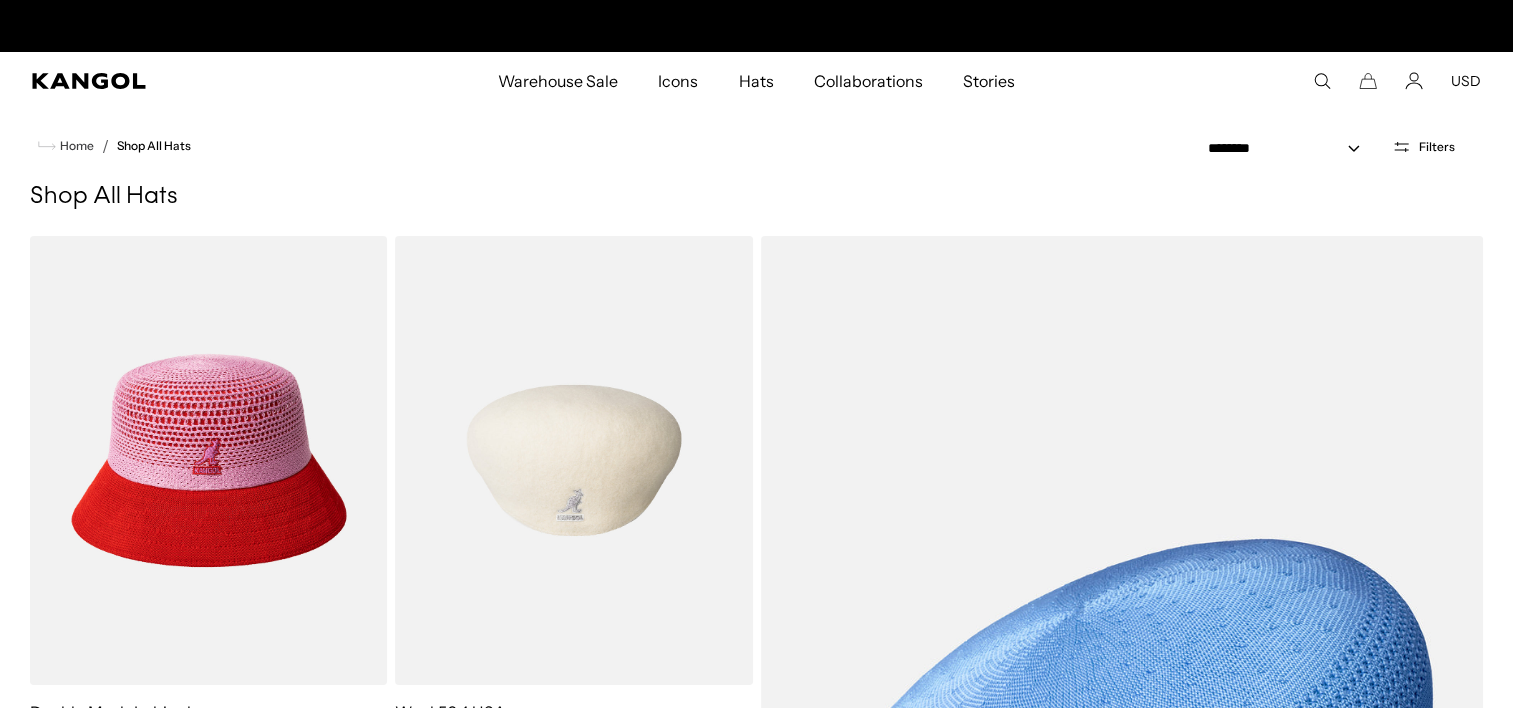 scroll, scrollTop: 0, scrollLeft: 0, axis: both 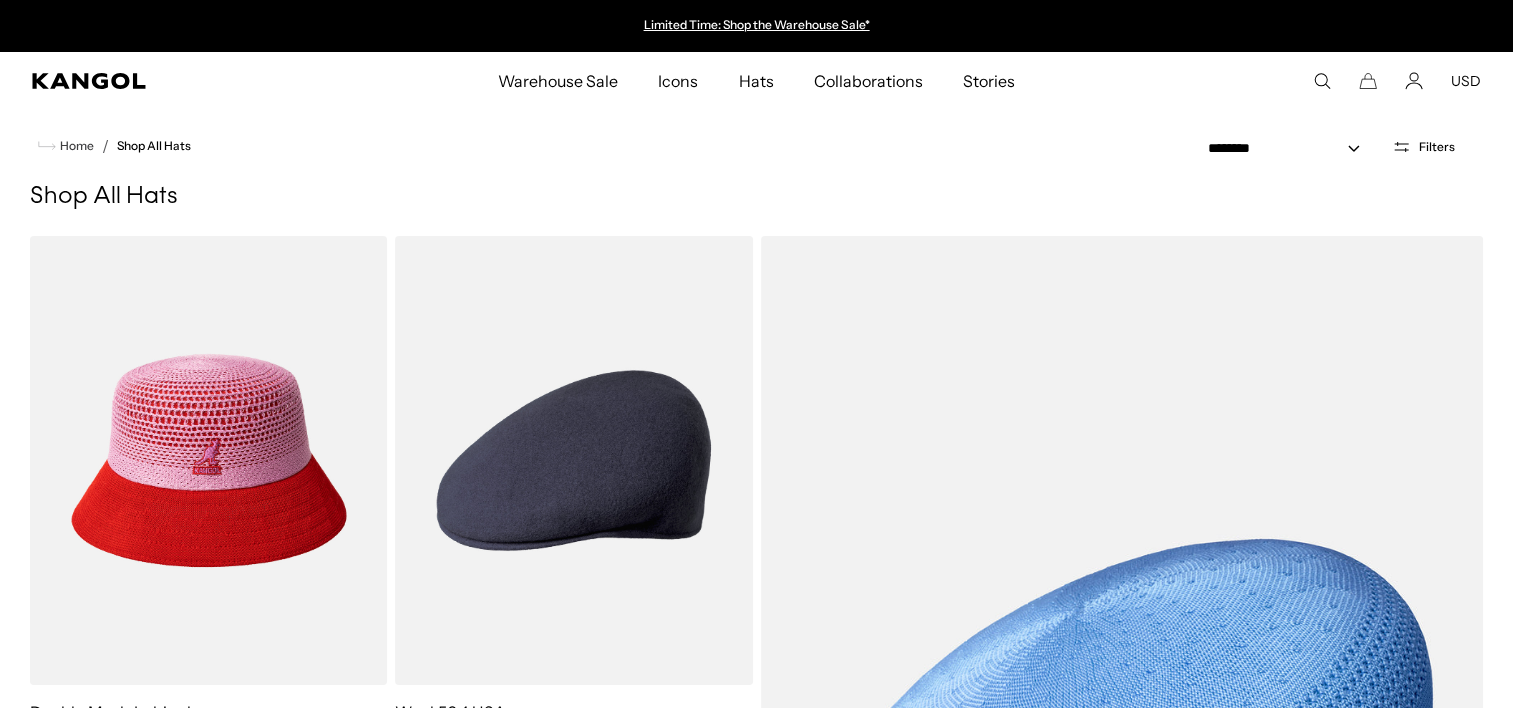 click on "Filters" at bounding box center (1437, 147) 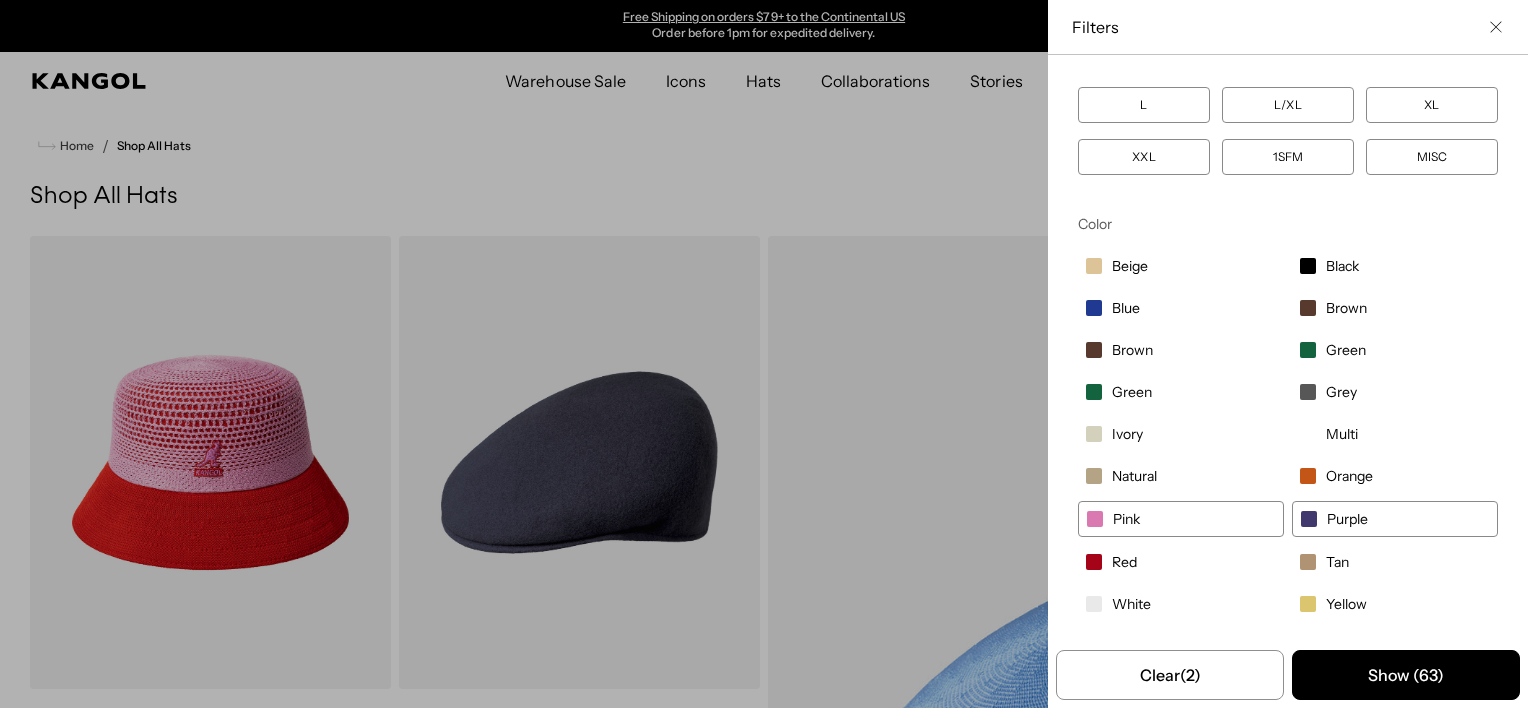 click on "Blue" at bounding box center [1130, 266] 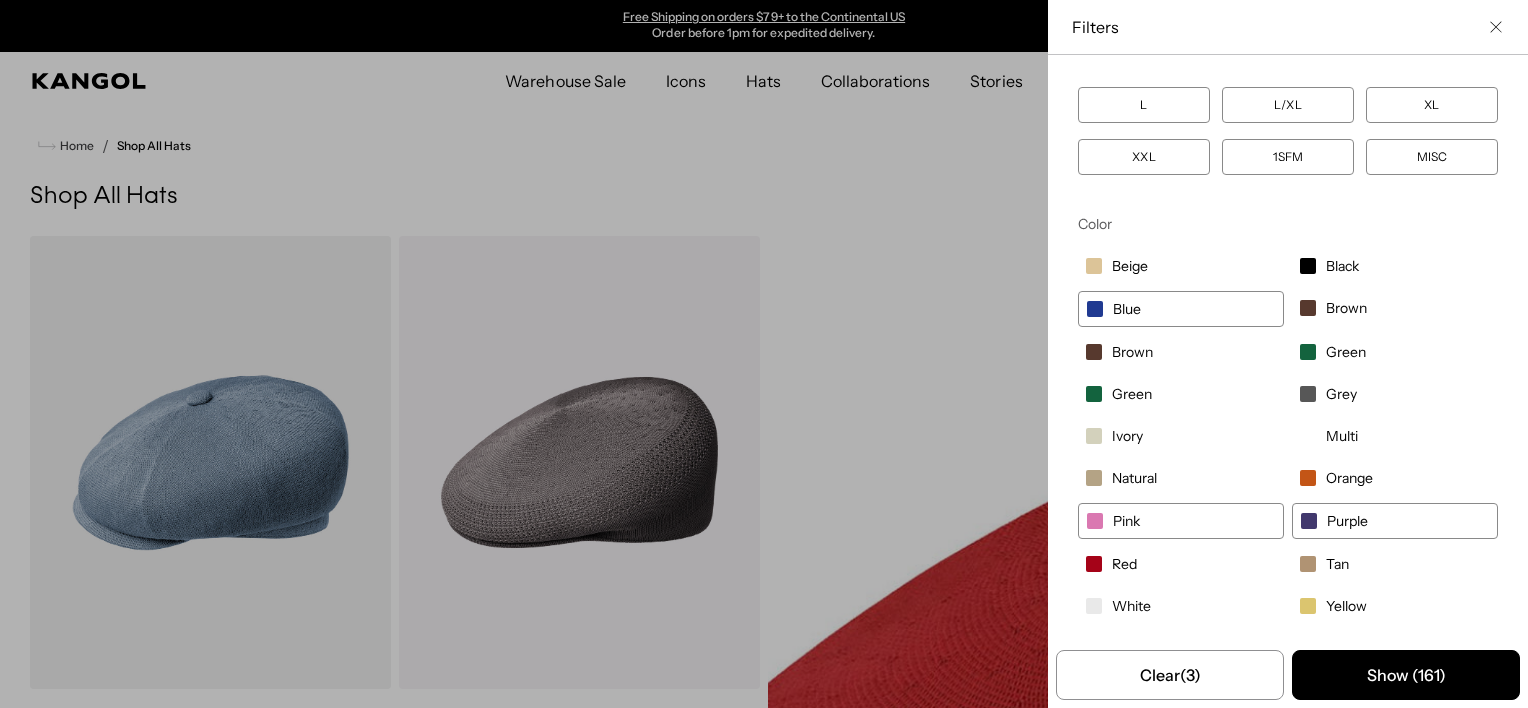 click on "Pink" at bounding box center [1181, 309] 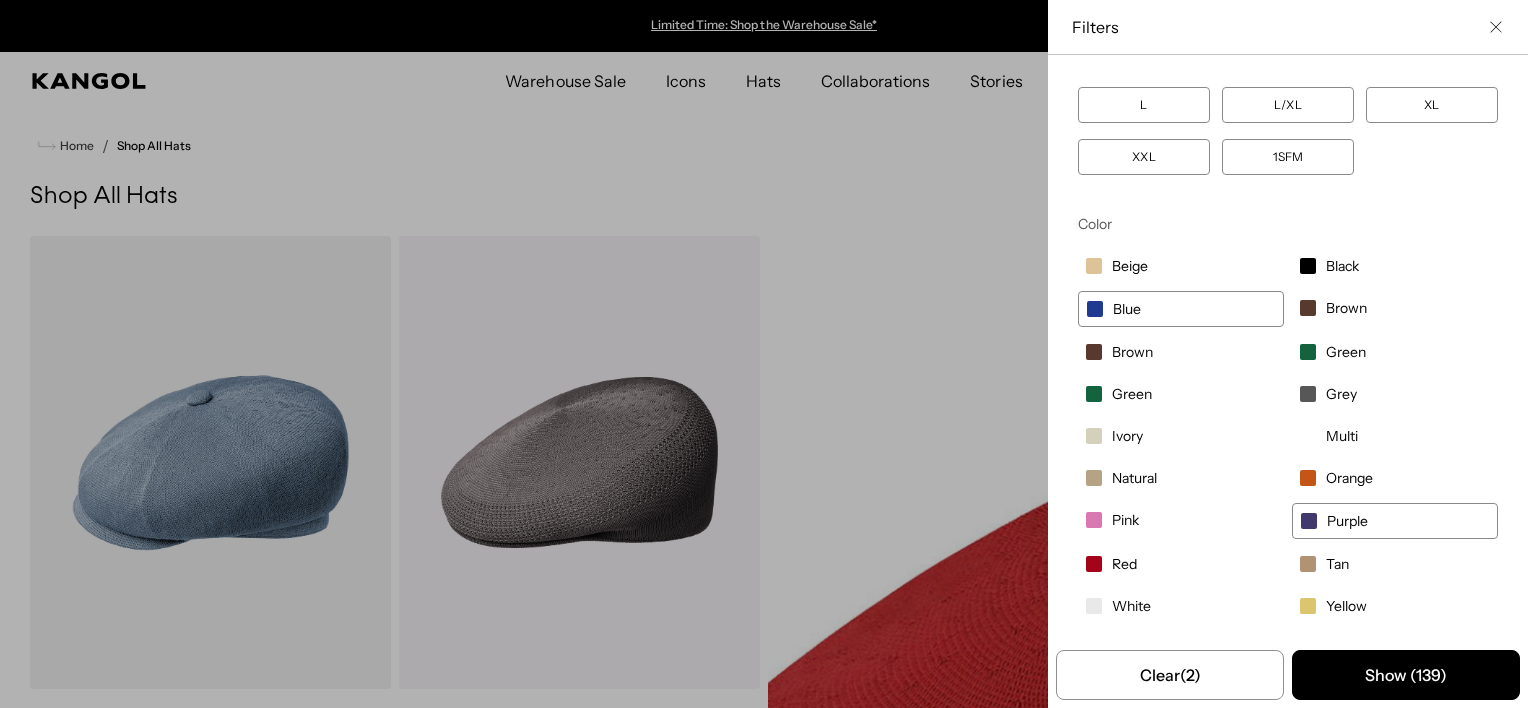 click on "Purple" at bounding box center (1181, 309) 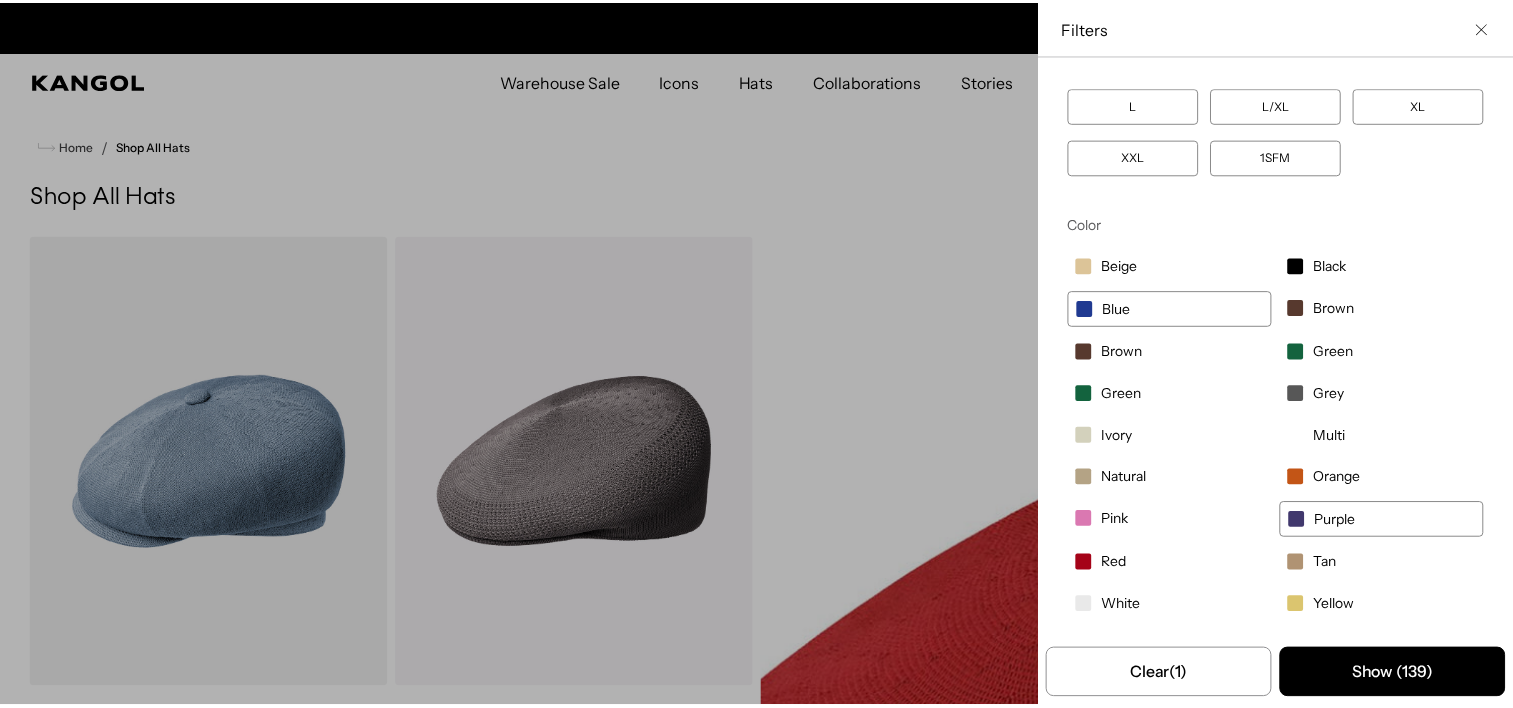 scroll, scrollTop: 0, scrollLeft: 412, axis: horizontal 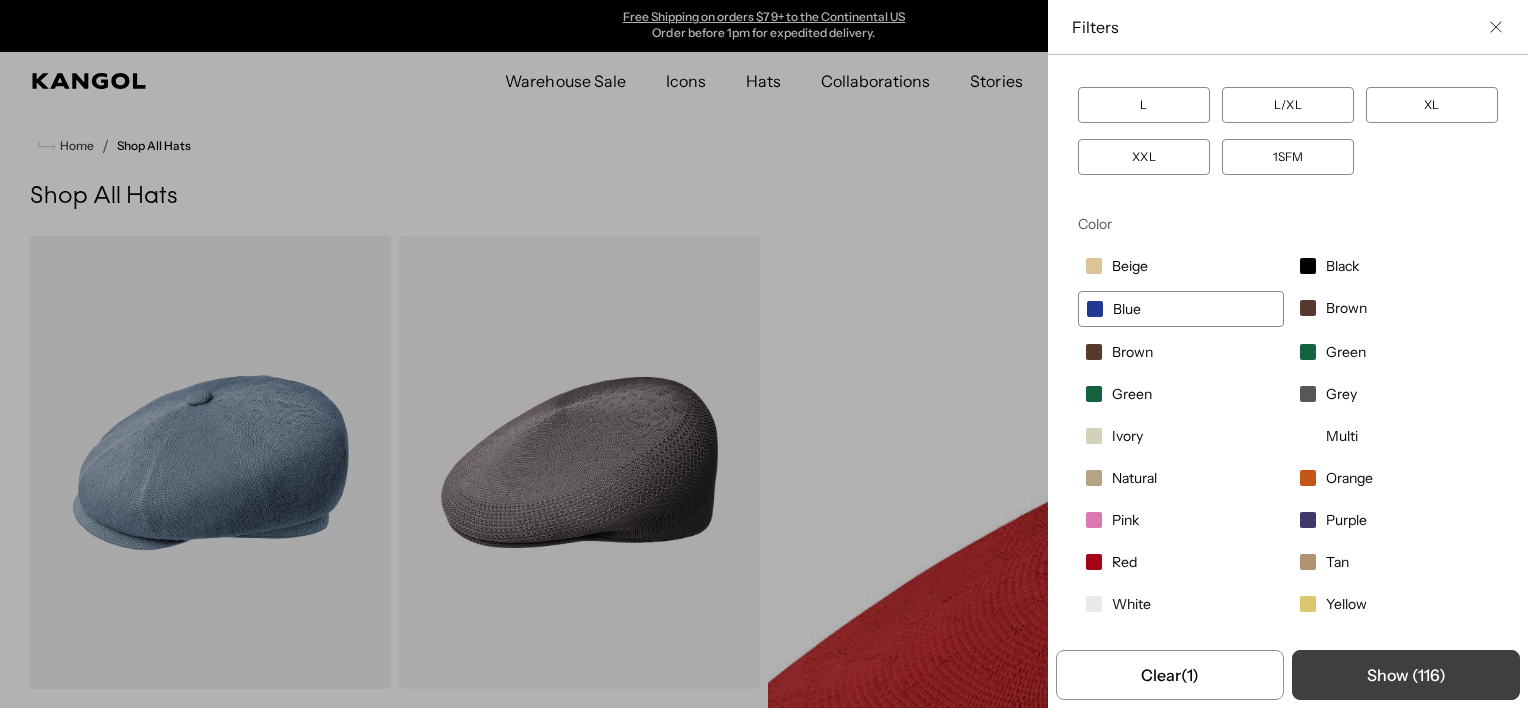 click on "Show ( 116 )" at bounding box center [1406, 675] 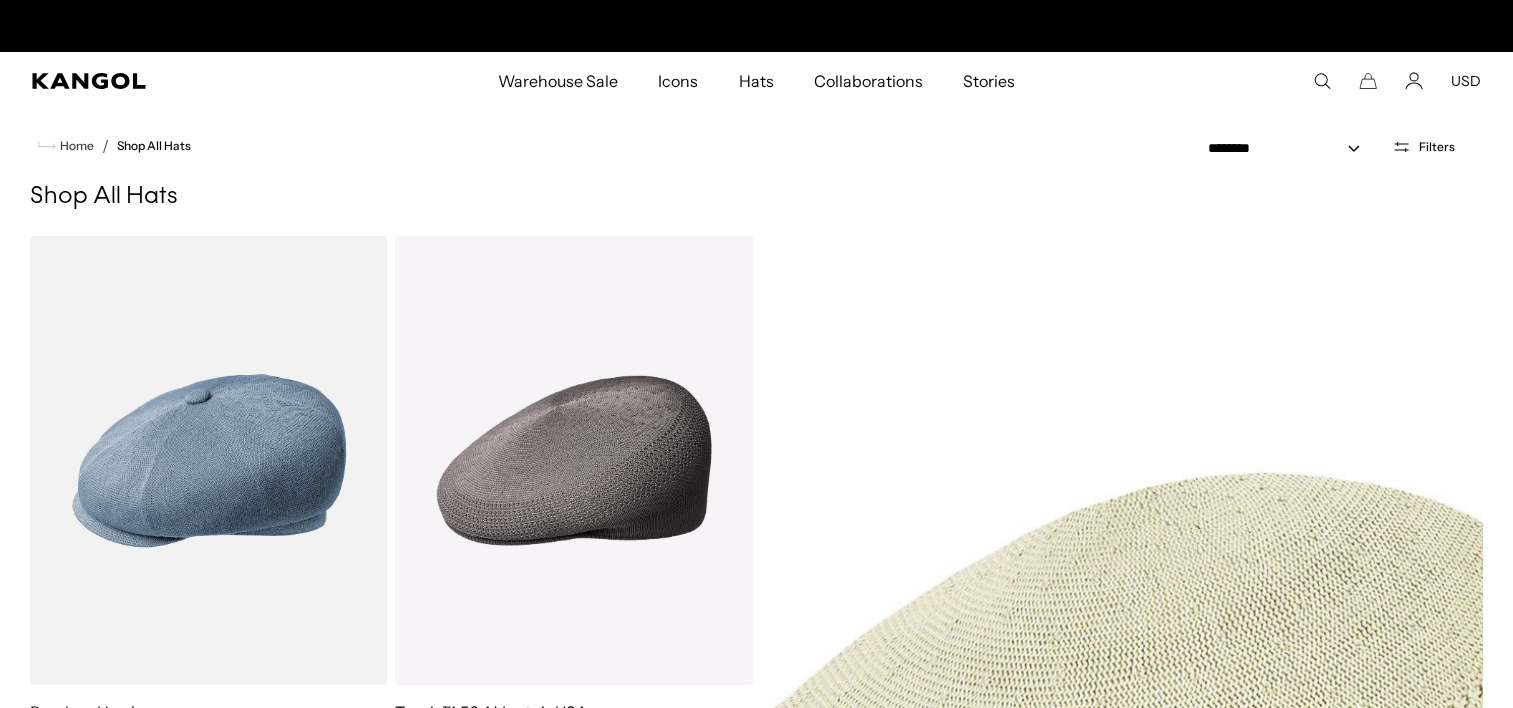 scroll, scrollTop: 0, scrollLeft: 0, axis: both 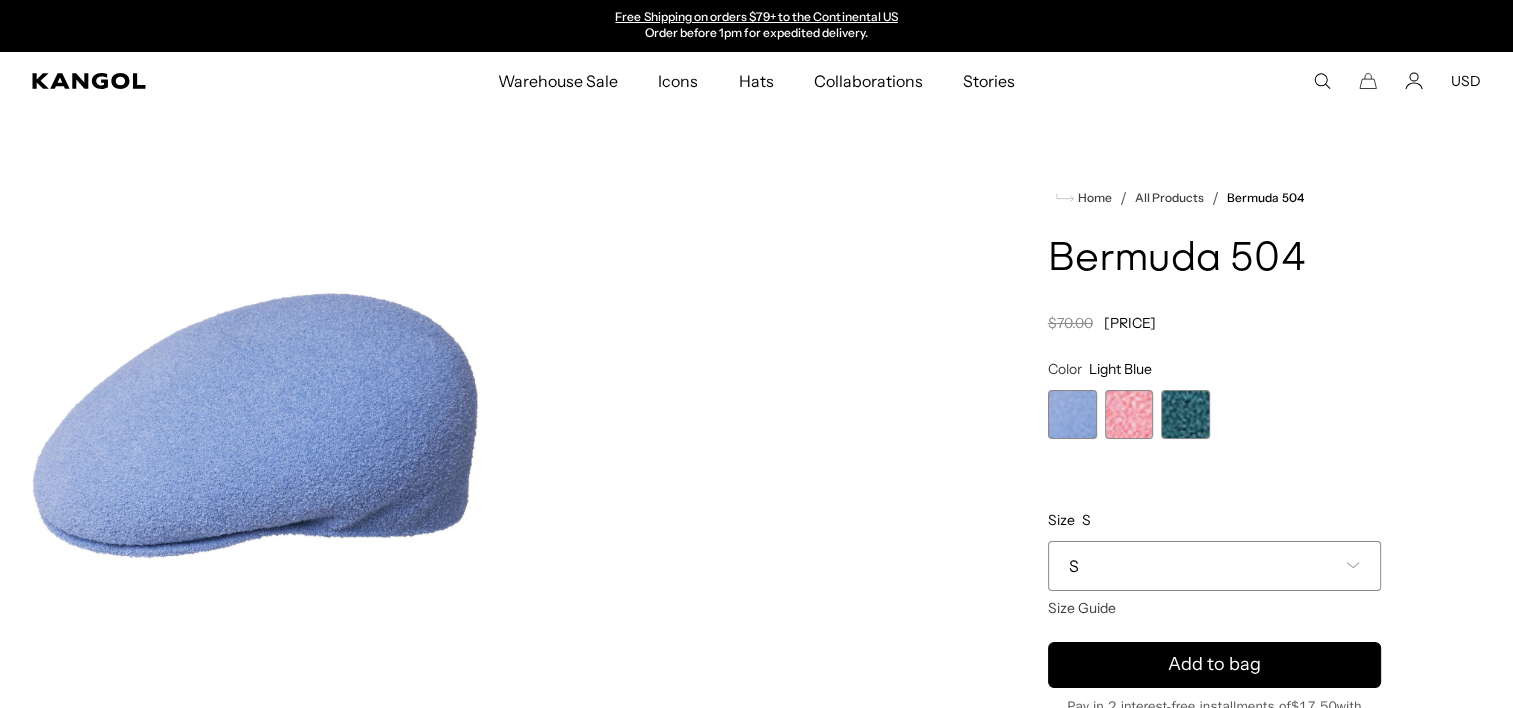 click at bounding box center [1129, 414] 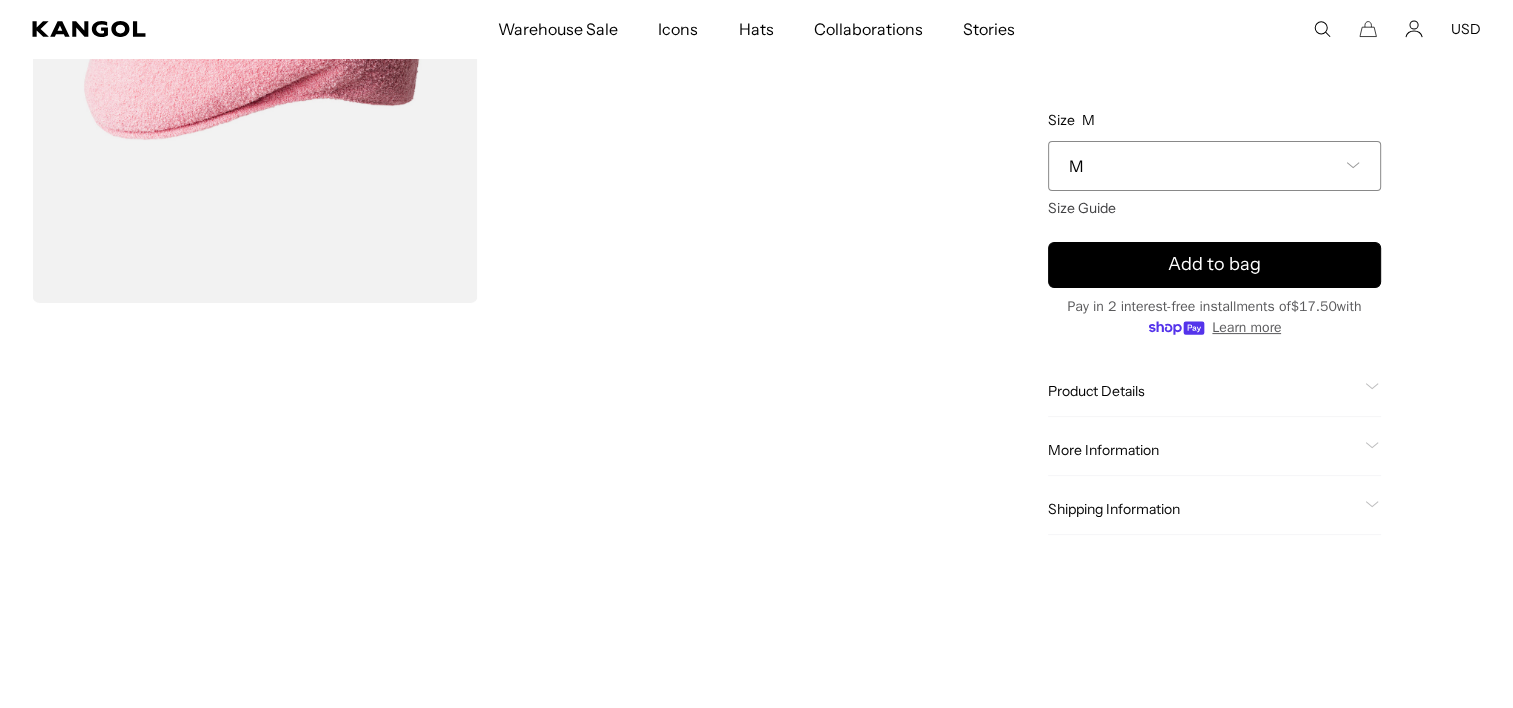 scroll, scrollTop: 164, scrollLeft: 0, axis: vertical 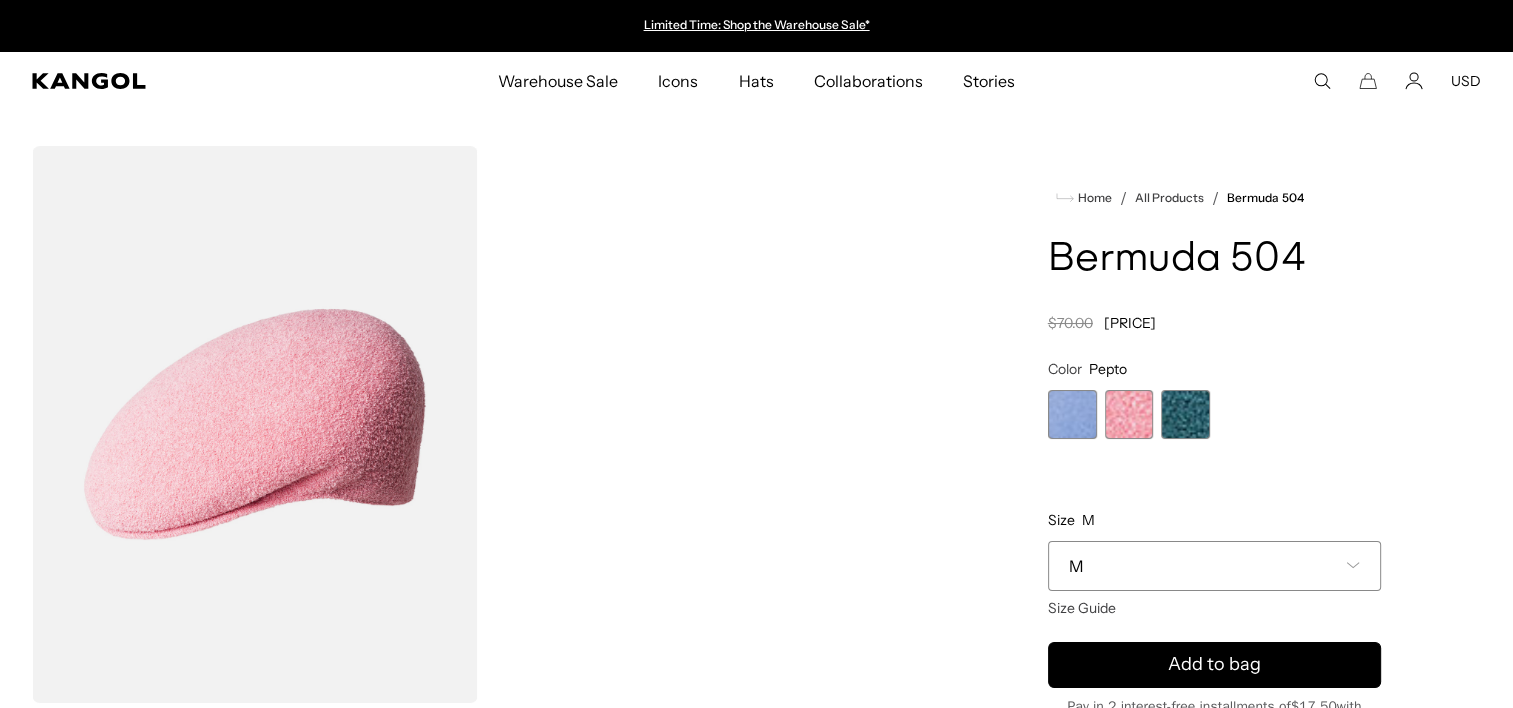 click at bounding box center [1185, 414] 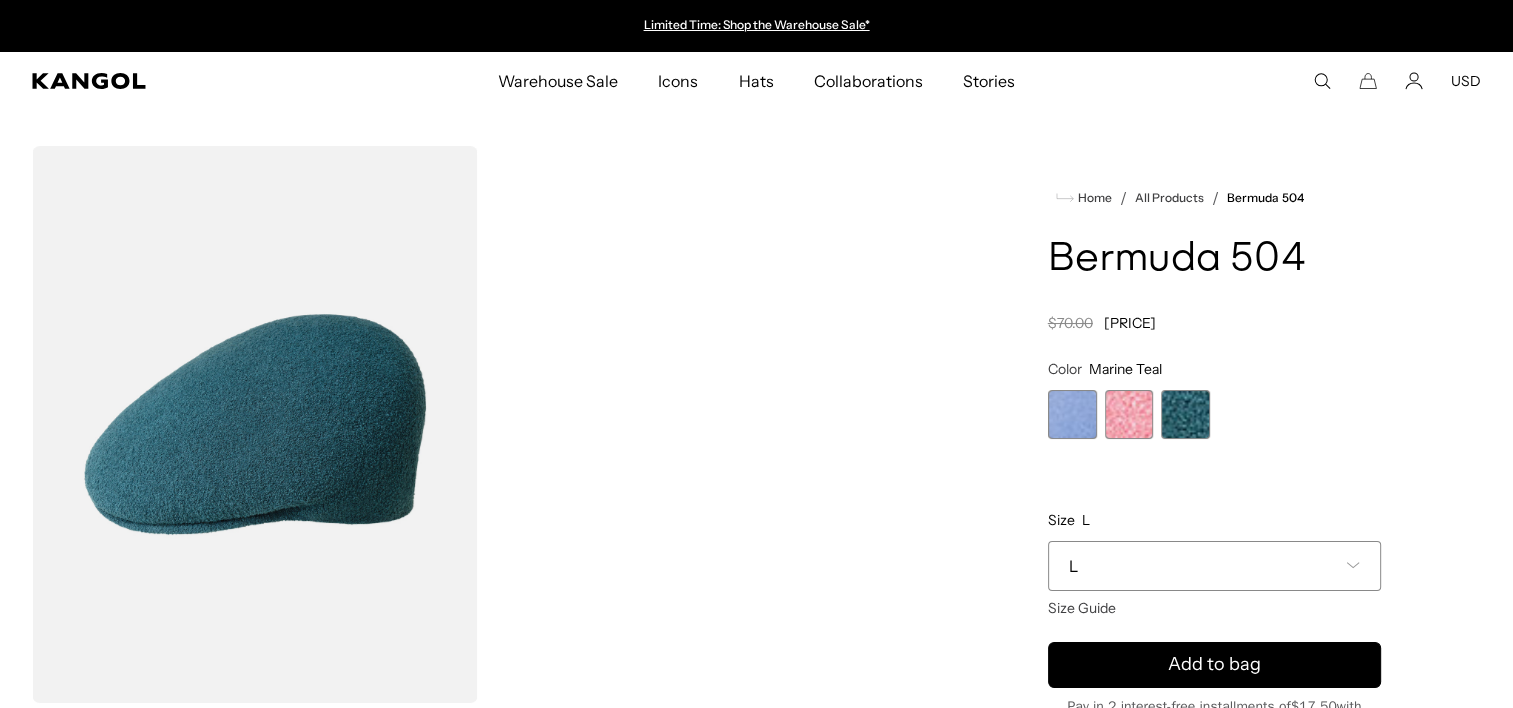 click on "Light Blue
Variant sold out or unavailable
Pepto
Variant sold out or unavailable
Marine Teal
Variant sold out or unavailable" at bounding box center (1214, 414) 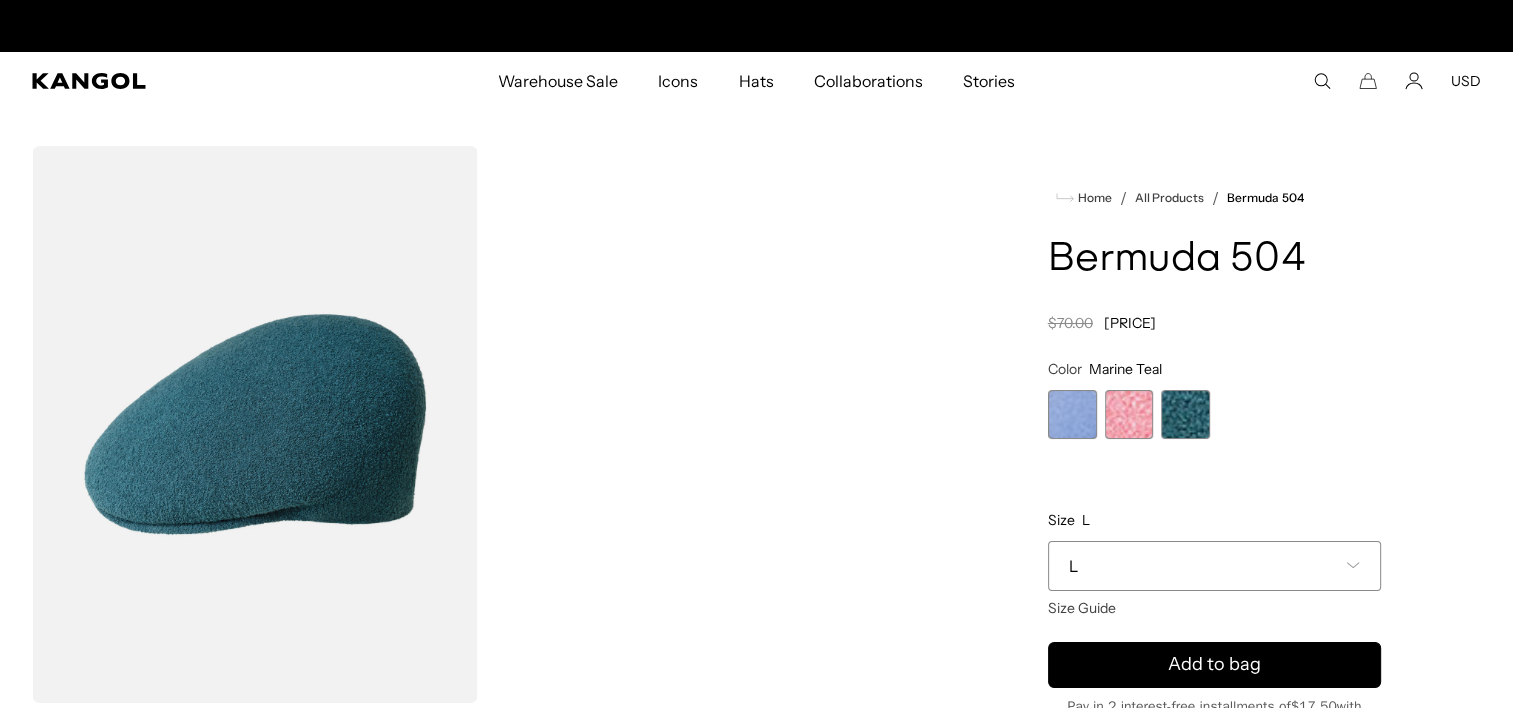 click at bounding box center [1072, 414] 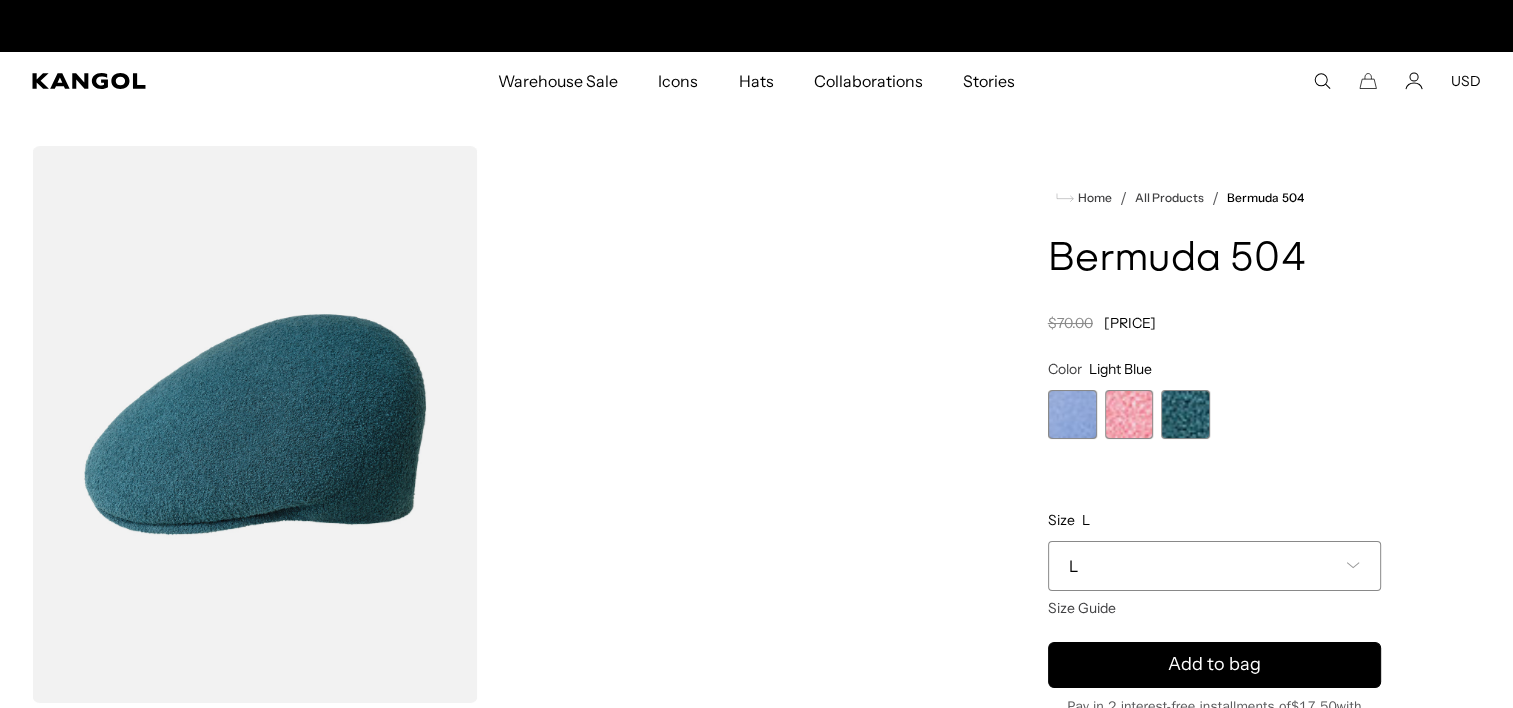 scroll, scrollTop: 0, scrollLeft: 412, axis: horizontal 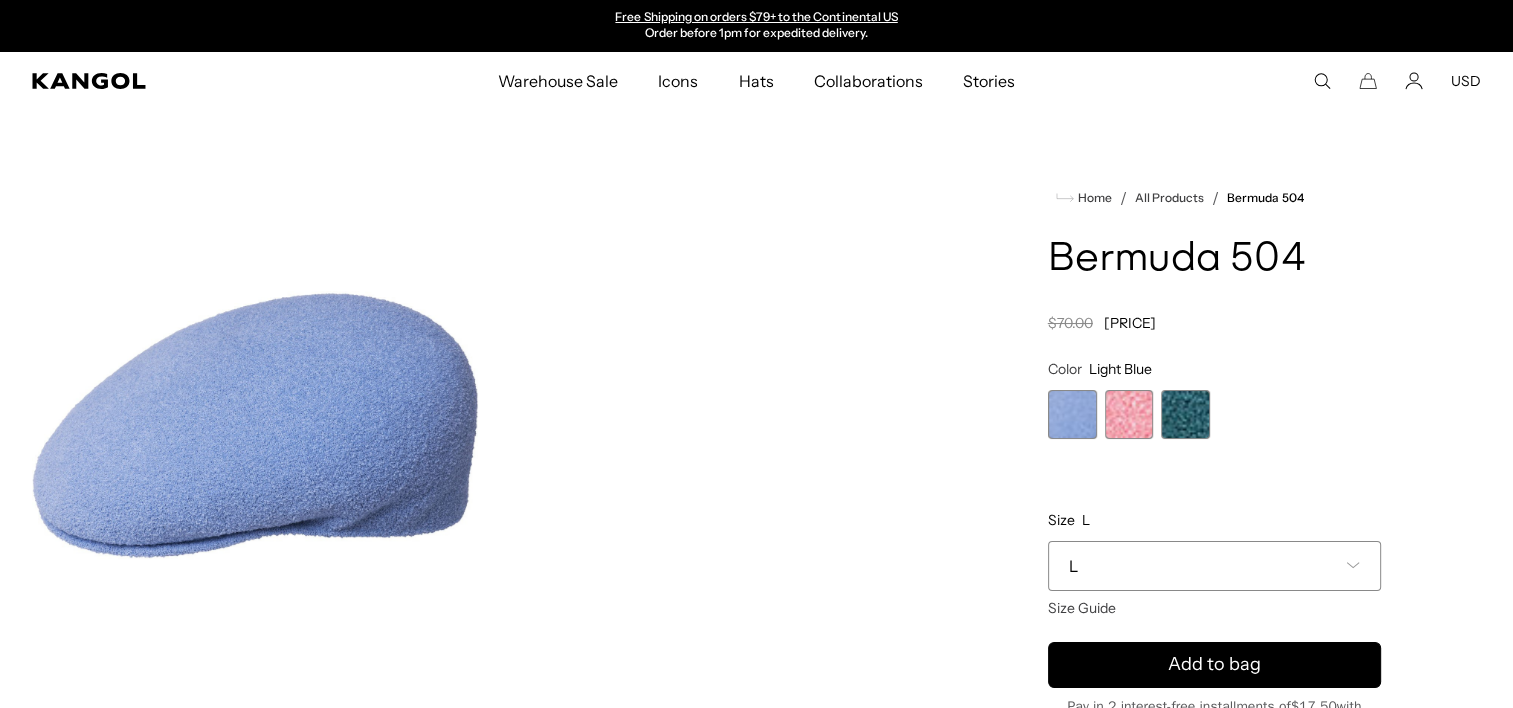 click at bounding box center (1129, 414) 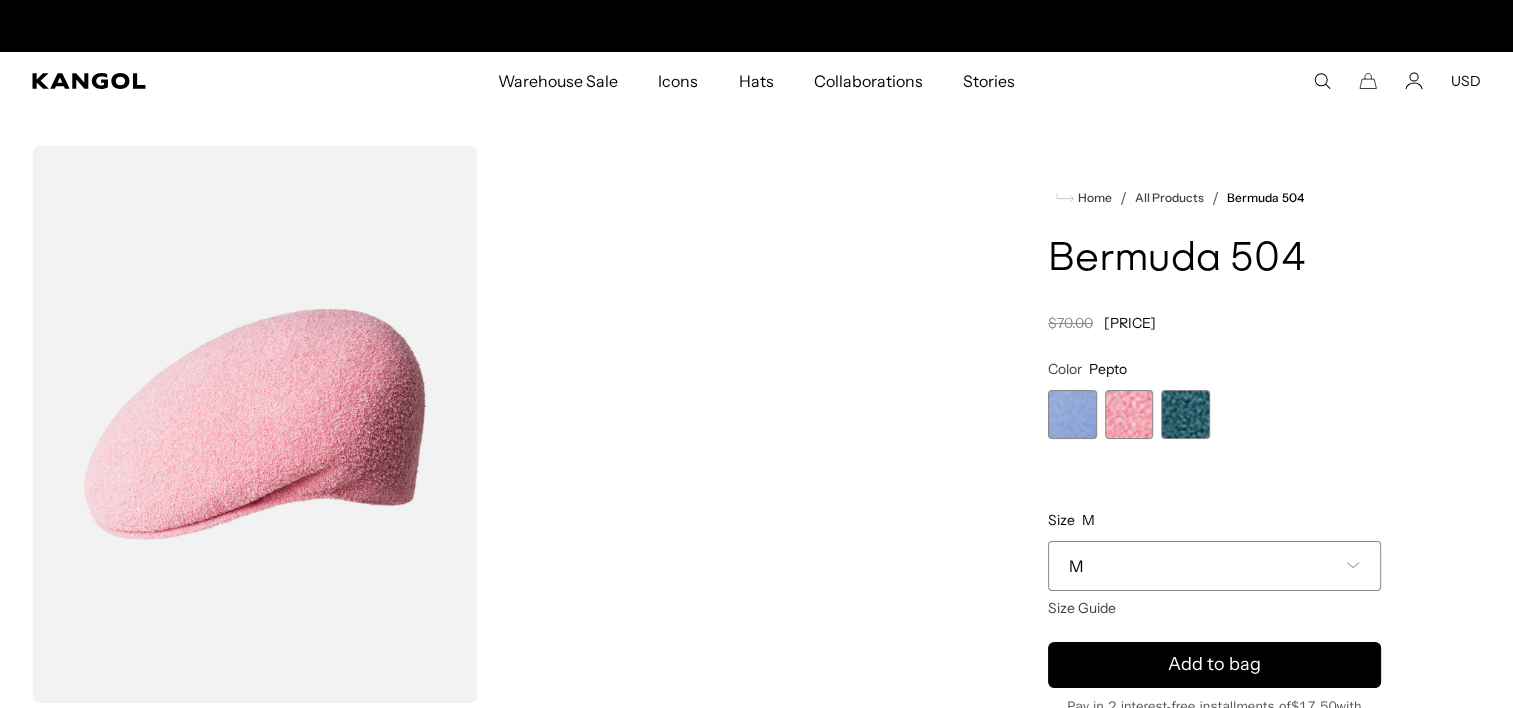 scroll, scrollTop: 0, scrollLeft: 0, axis: both 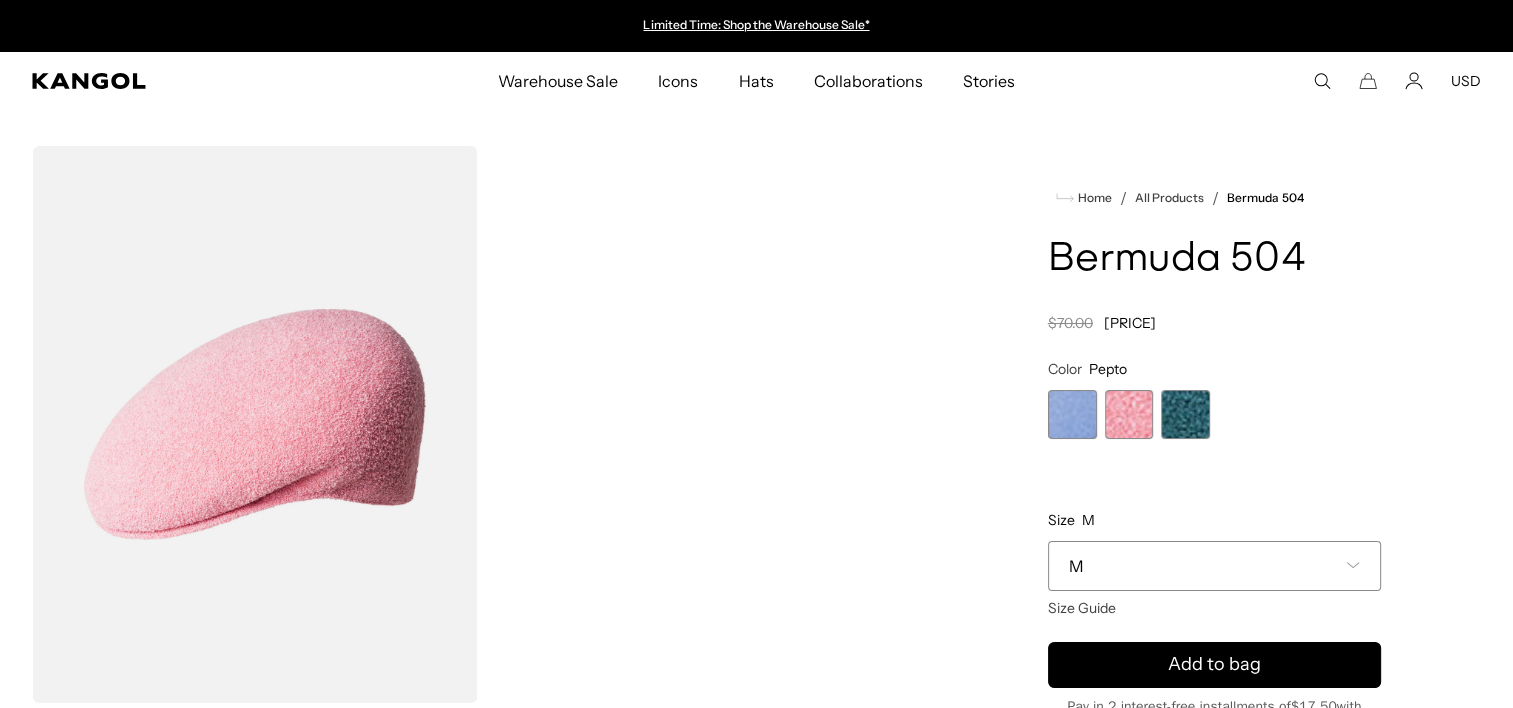 click at bounding box center (1072, 414) 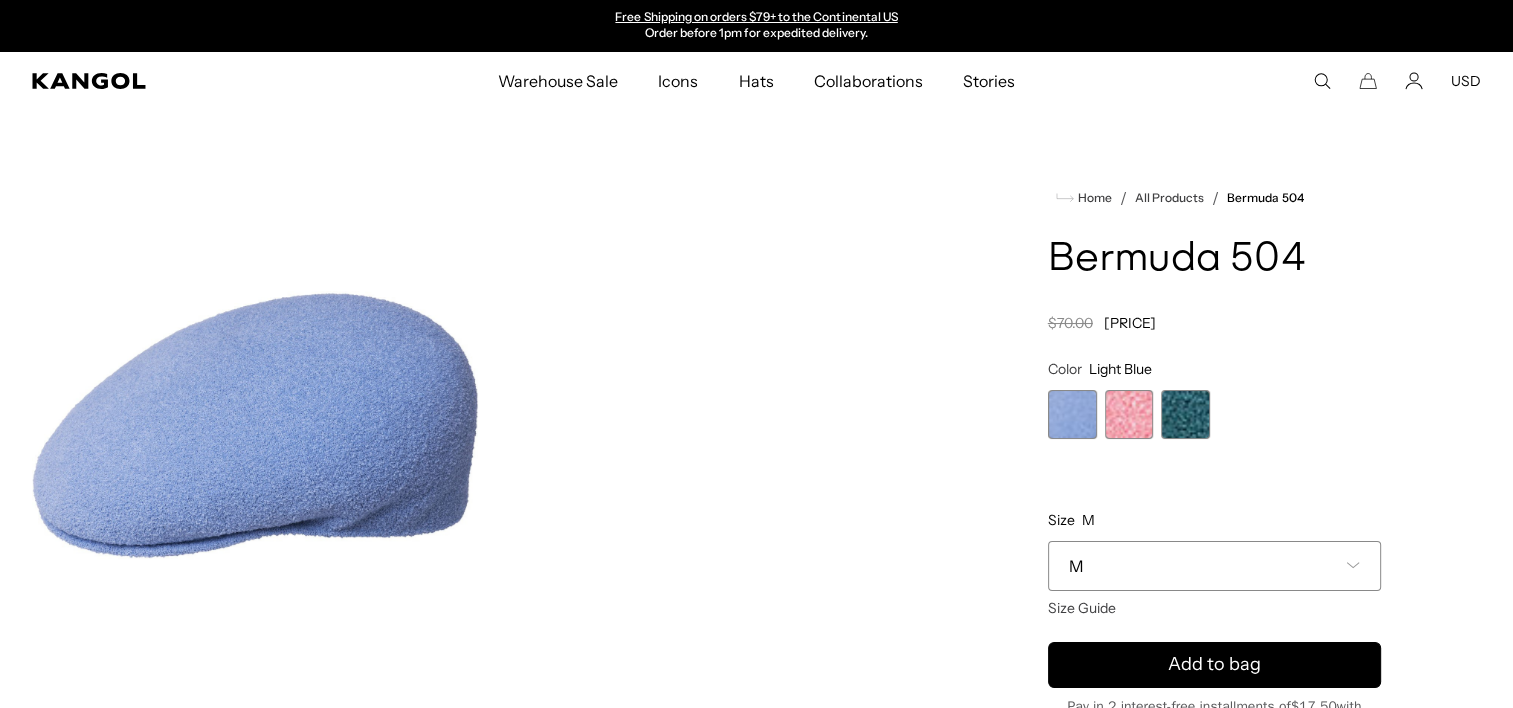 scroll, scrollTop: 0, scrollLeft: 0, axis: both 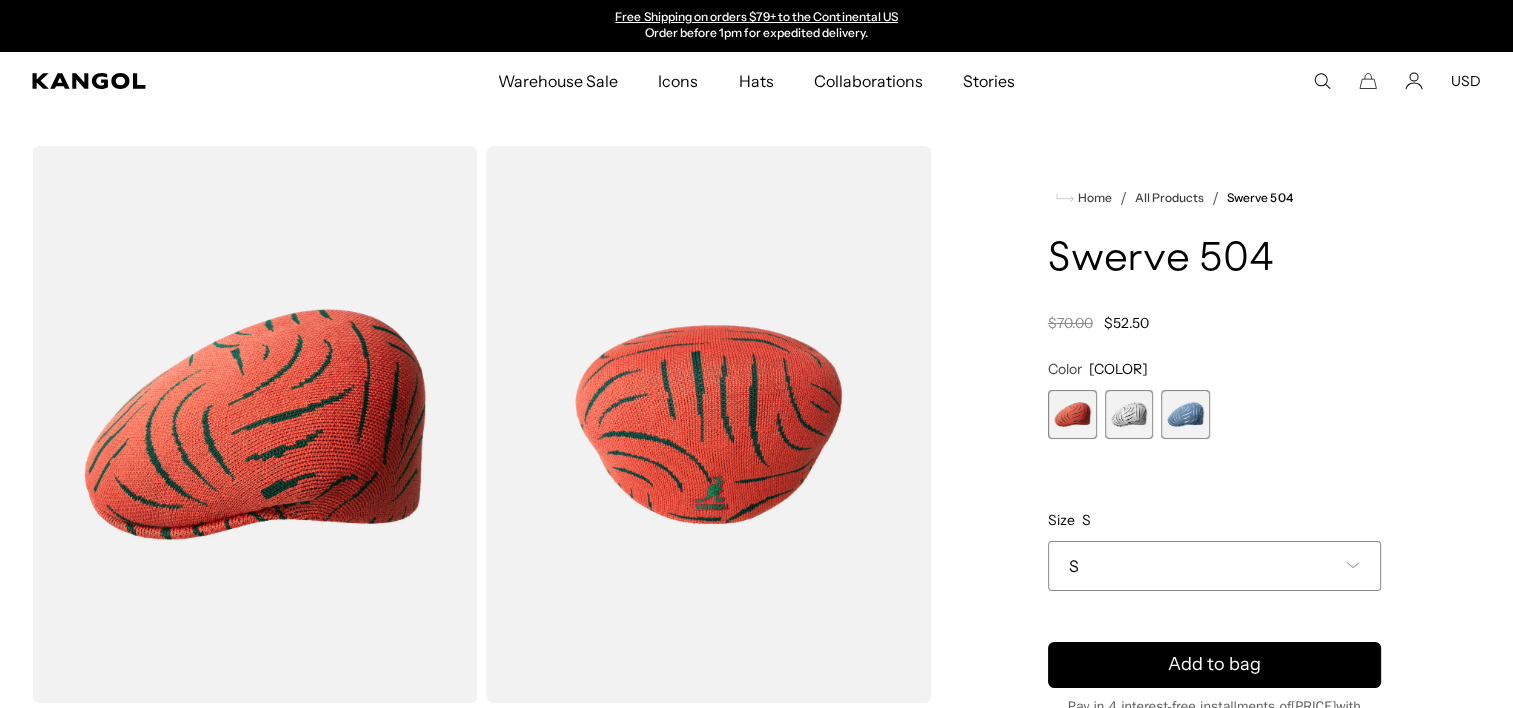 click at bounding box center [1185, 414] 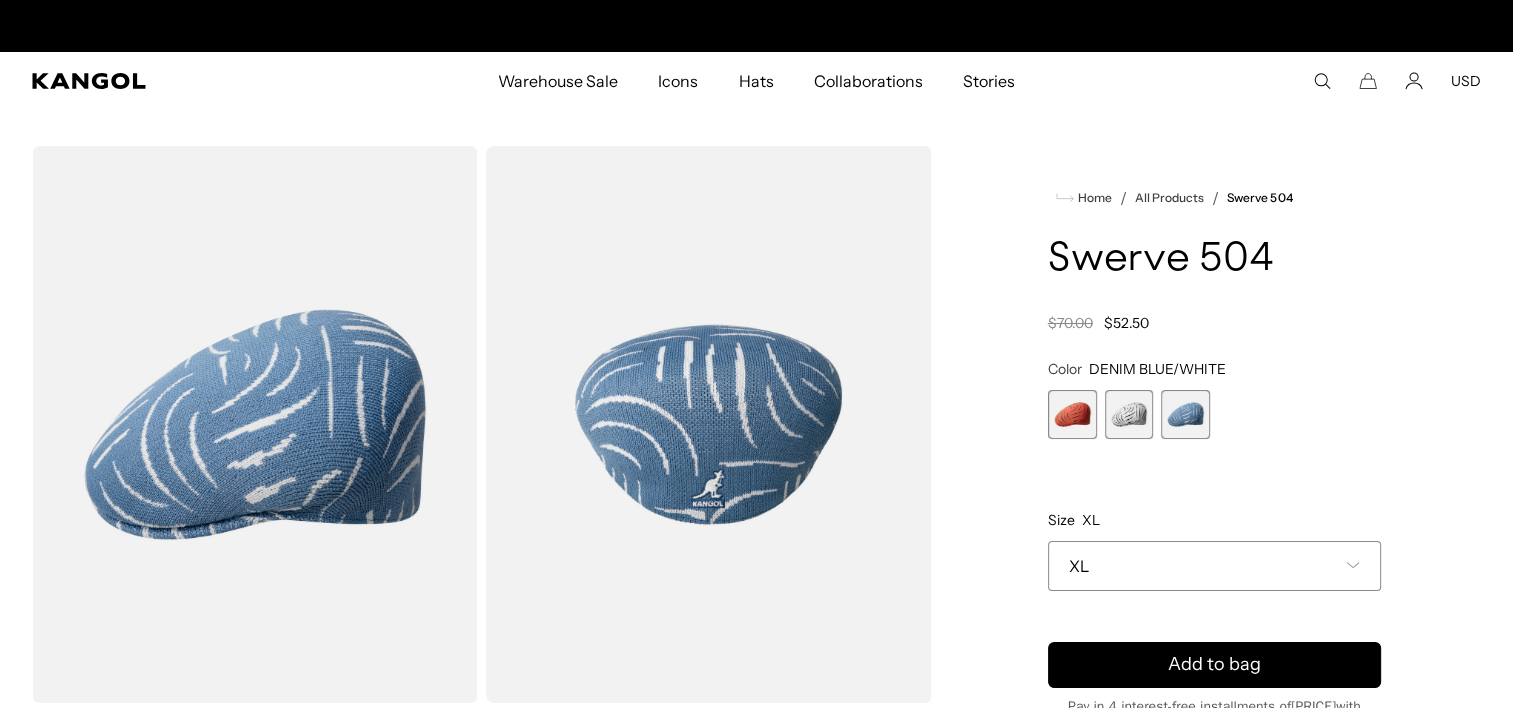 scroll, scrollTop: 0, scrollLeft: 0, axis: both 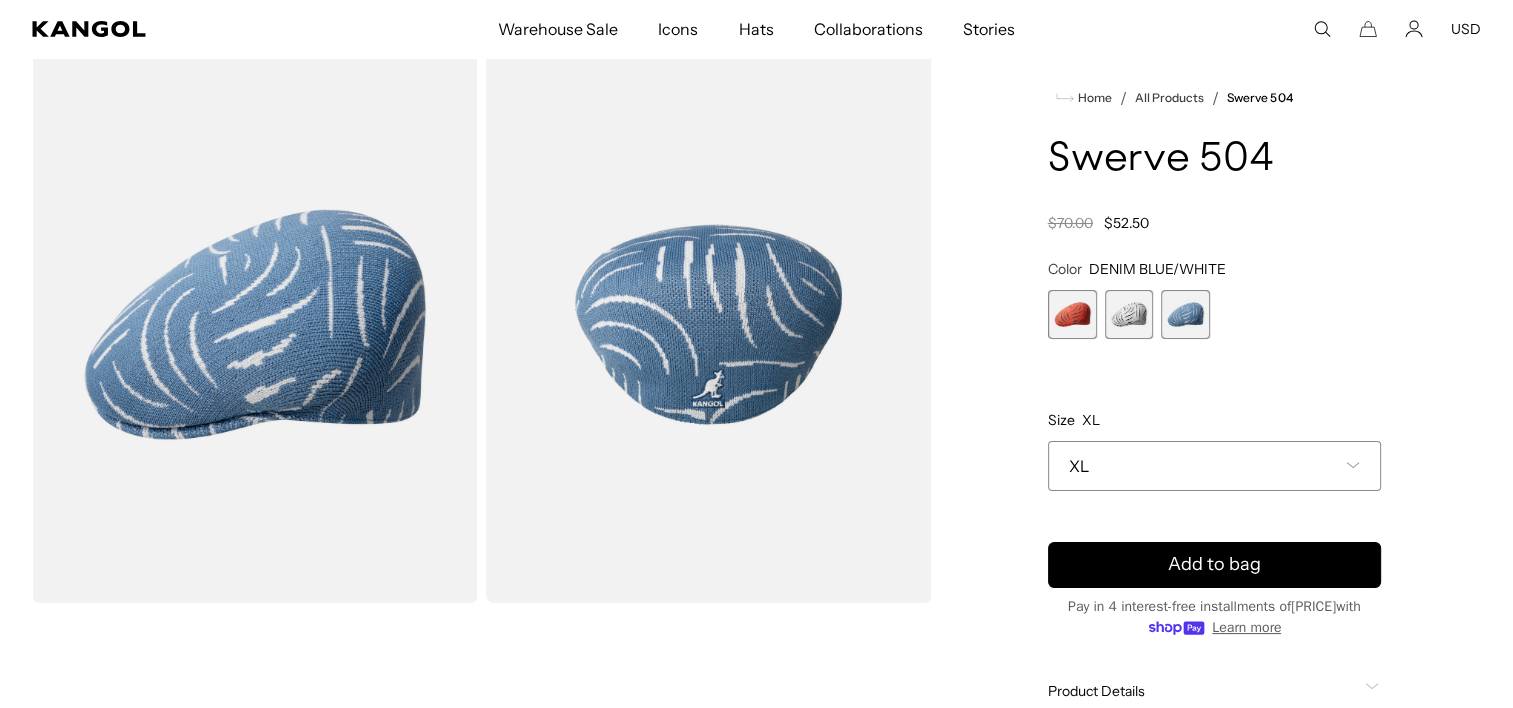 click at bounding box center [1129, 314] 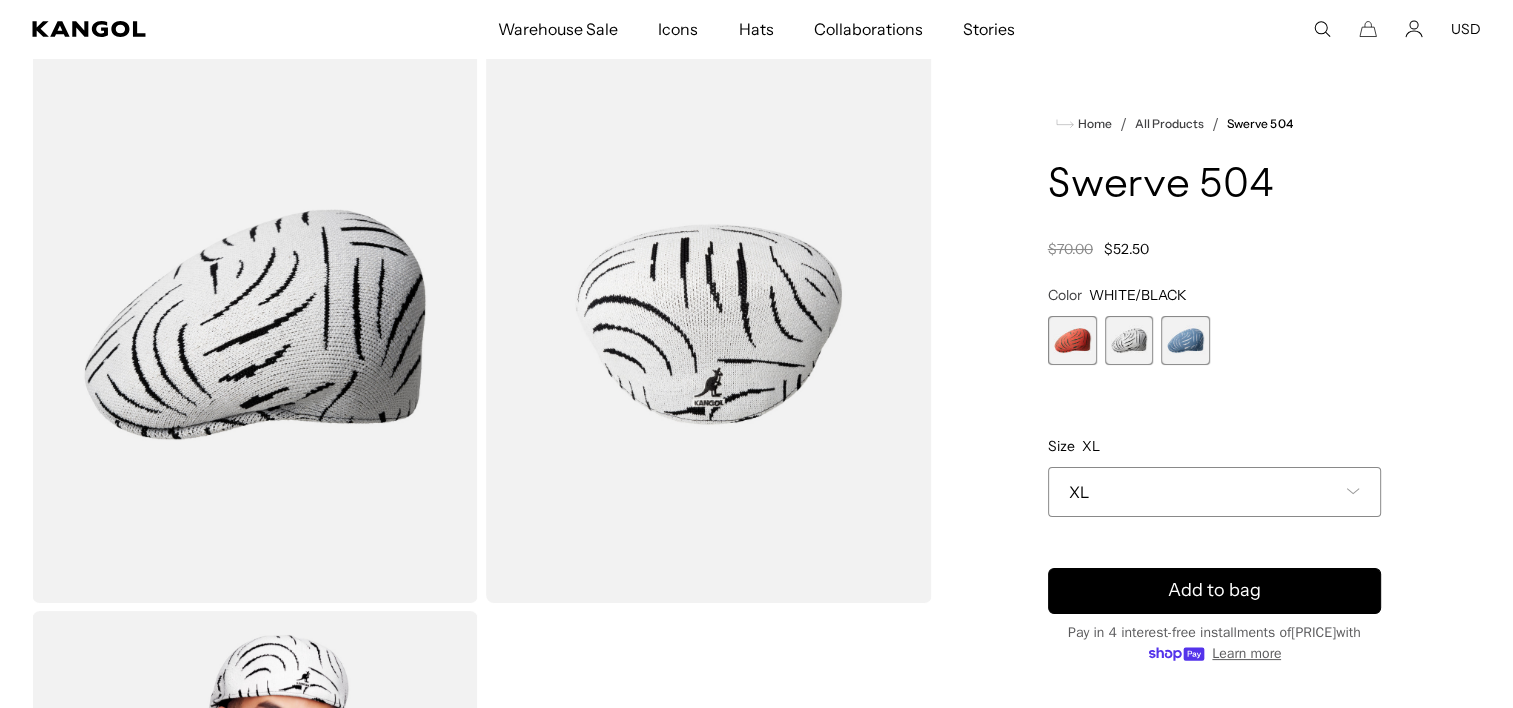 scroll, scrollTop: 0, scrollLeft: 412, axis: horizontal 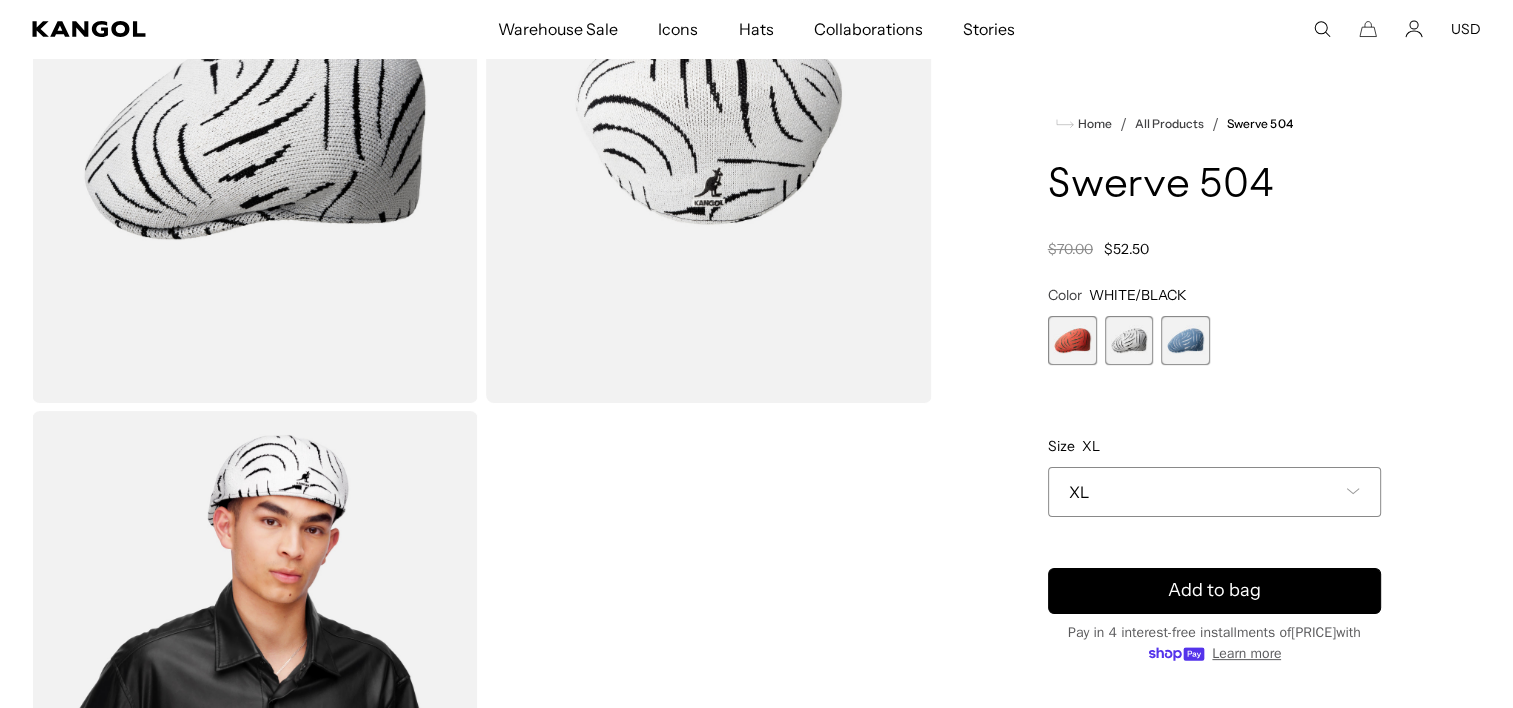 click at bounding box center (1072, 340) 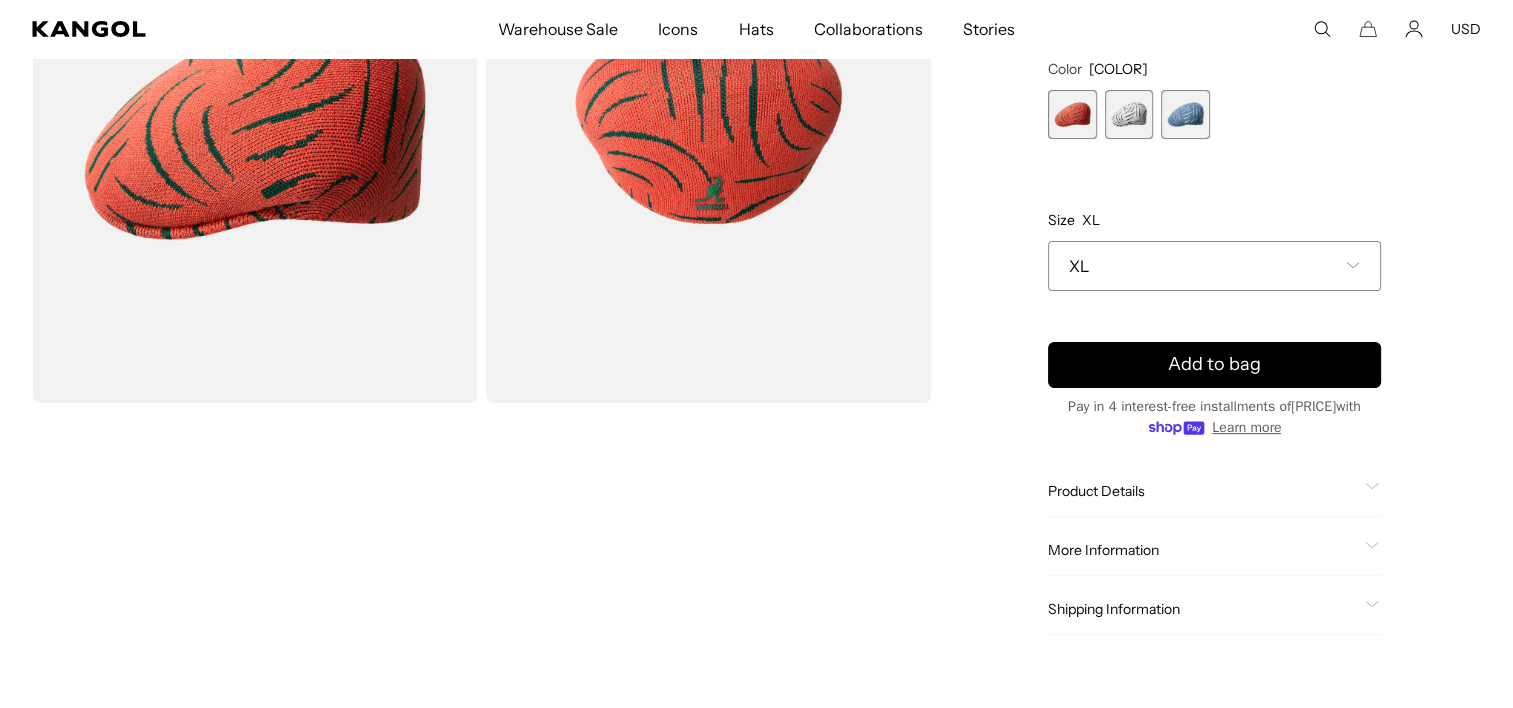 scroll, scrollTop: 0, scrollLeft: 0, axis: both 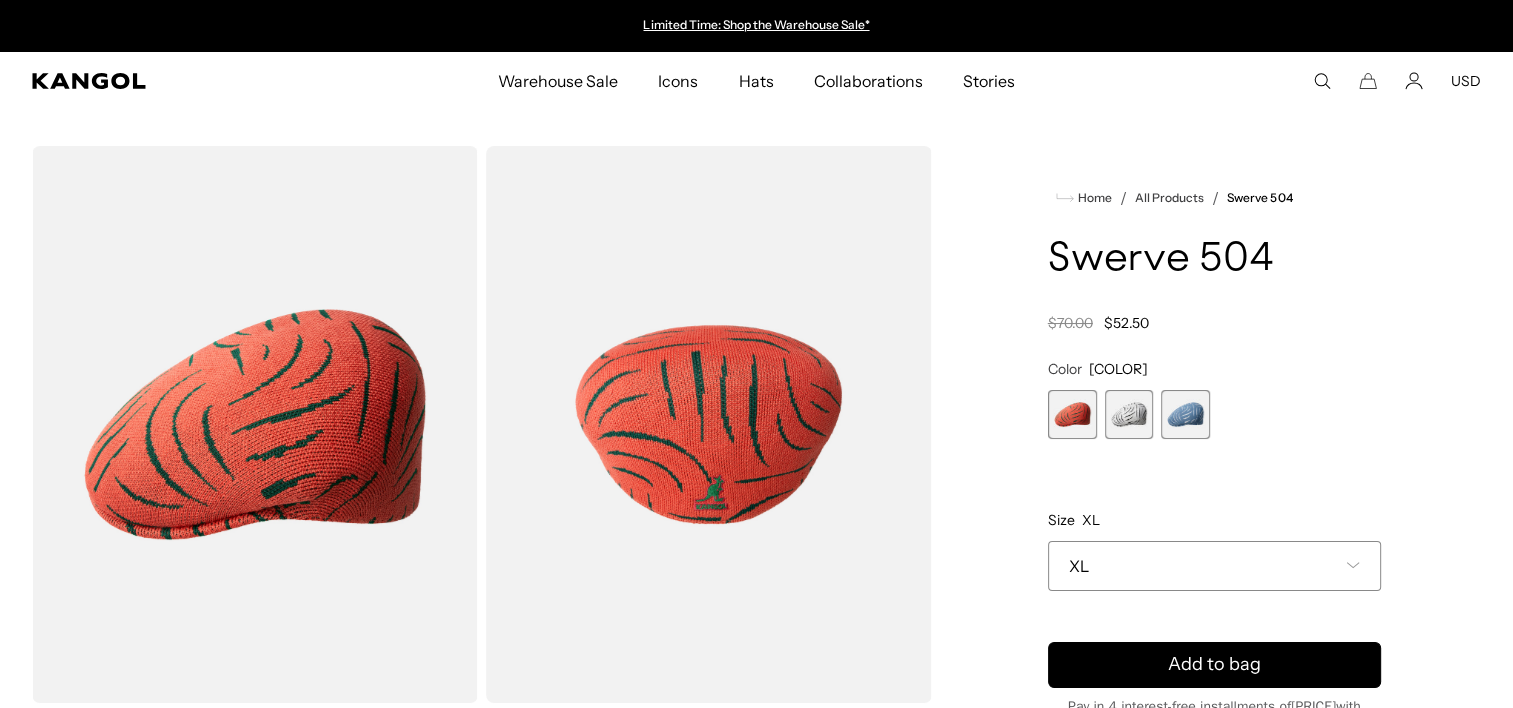 click at bounding box center [1129, 414] 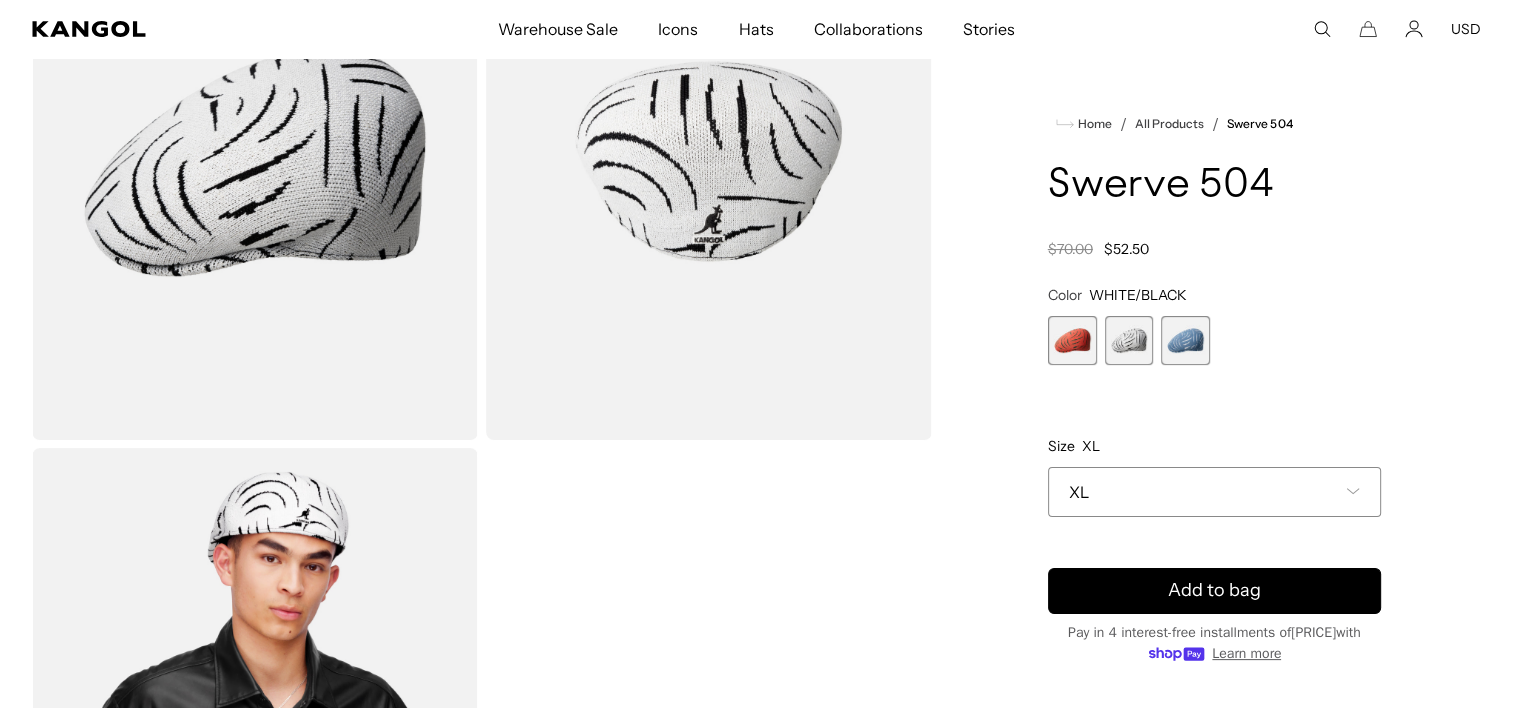 scroll, scrollTop: 300, scrollLeft: 0, axis: vertical 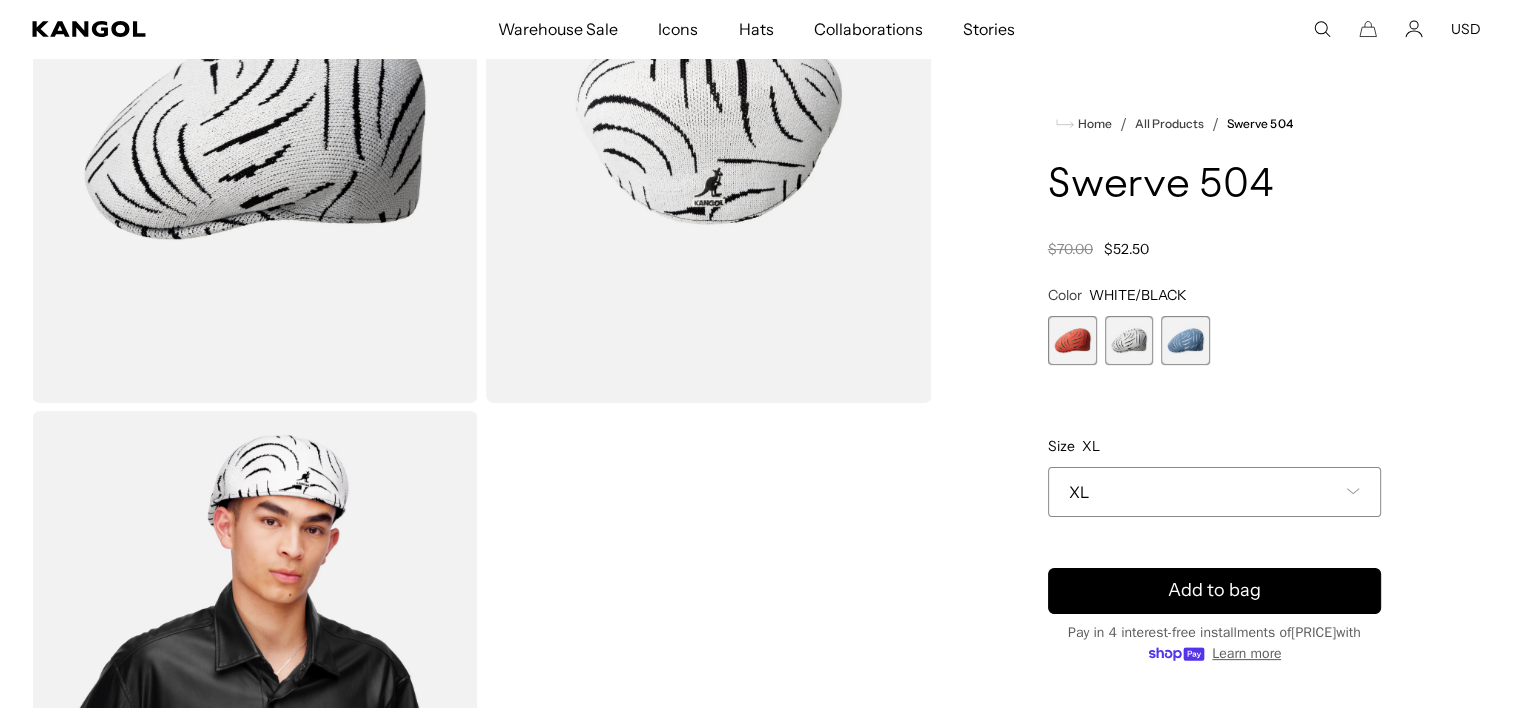 click at bounding box center [1185, 340] 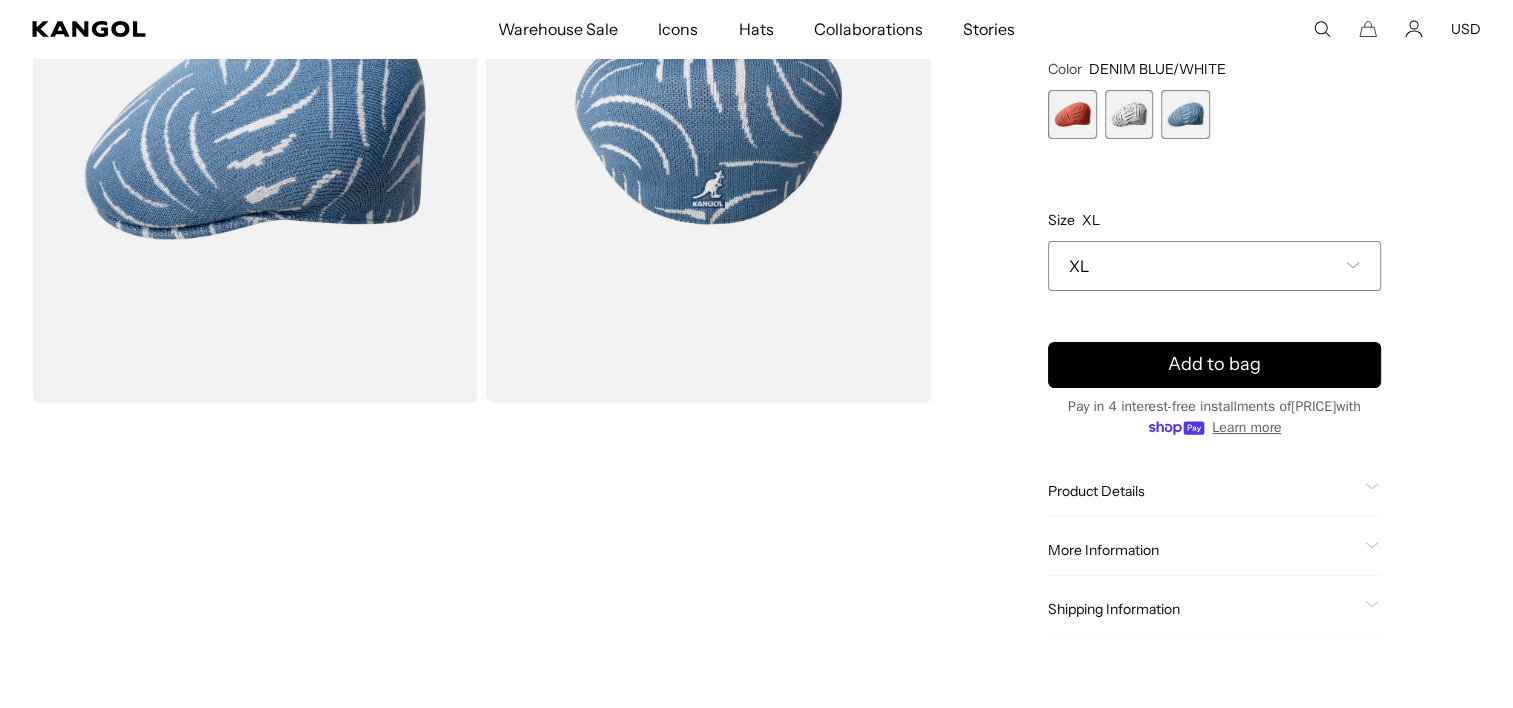 scroll, scrollTop: 0, scrollLeft: 0, axis: both 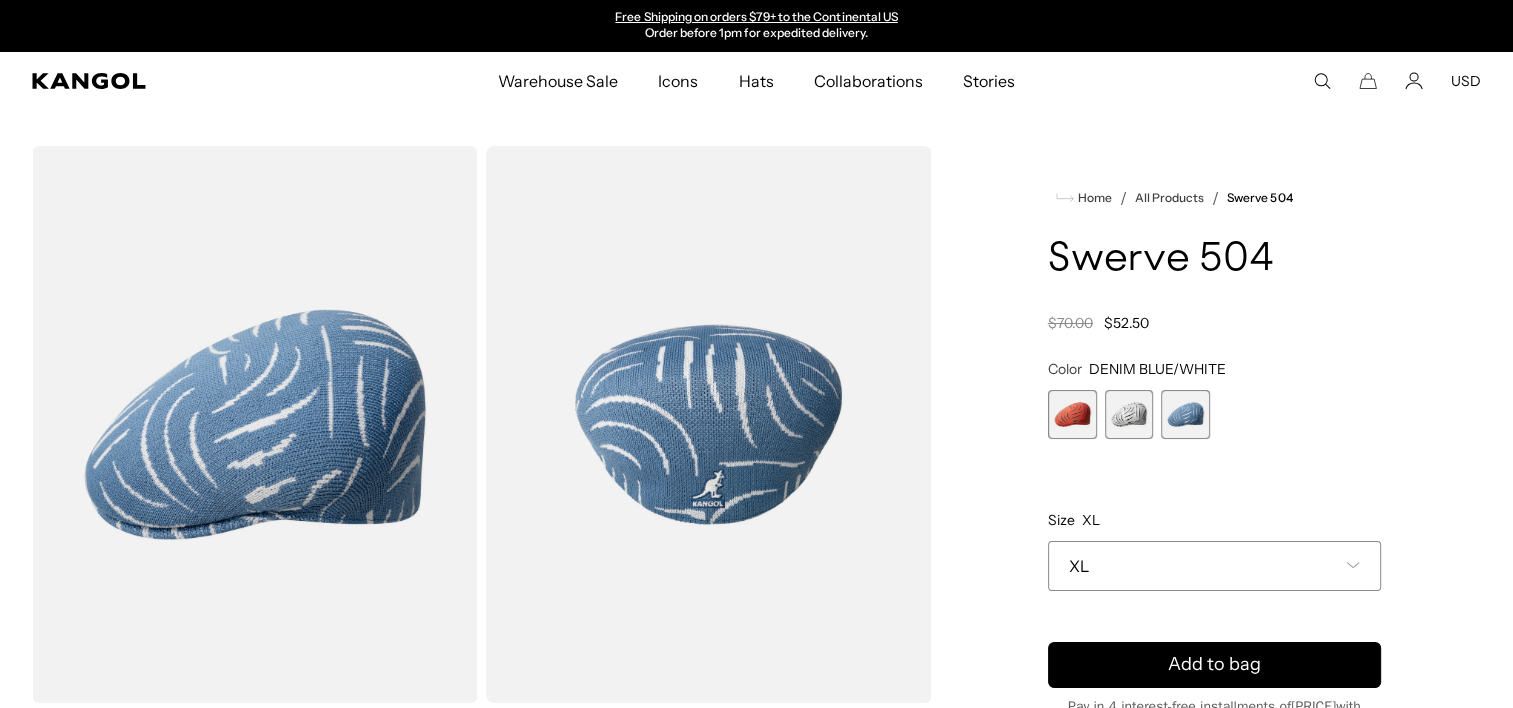 click at bounding box center (1129, 414) 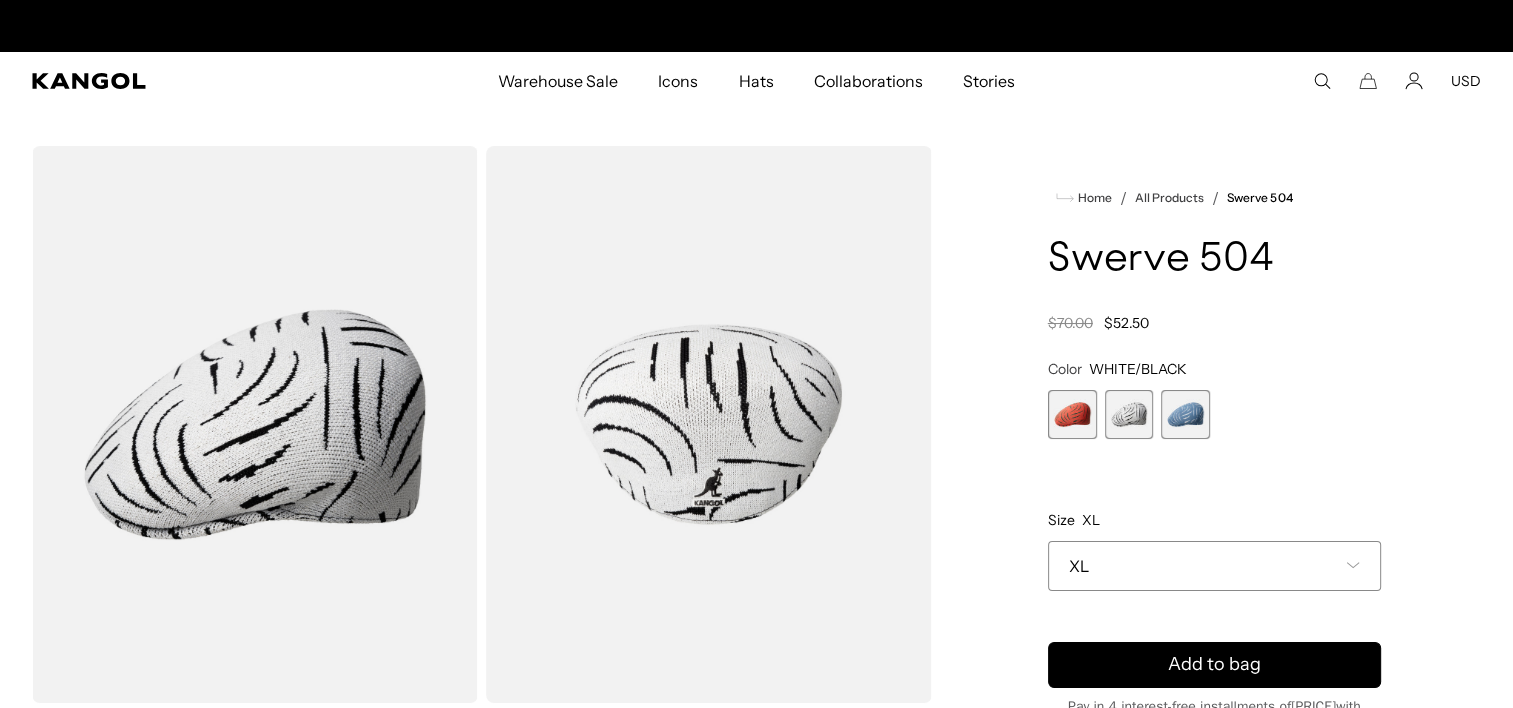 scroll, scrollTop: 0, scrollLeft: 0, axis: both 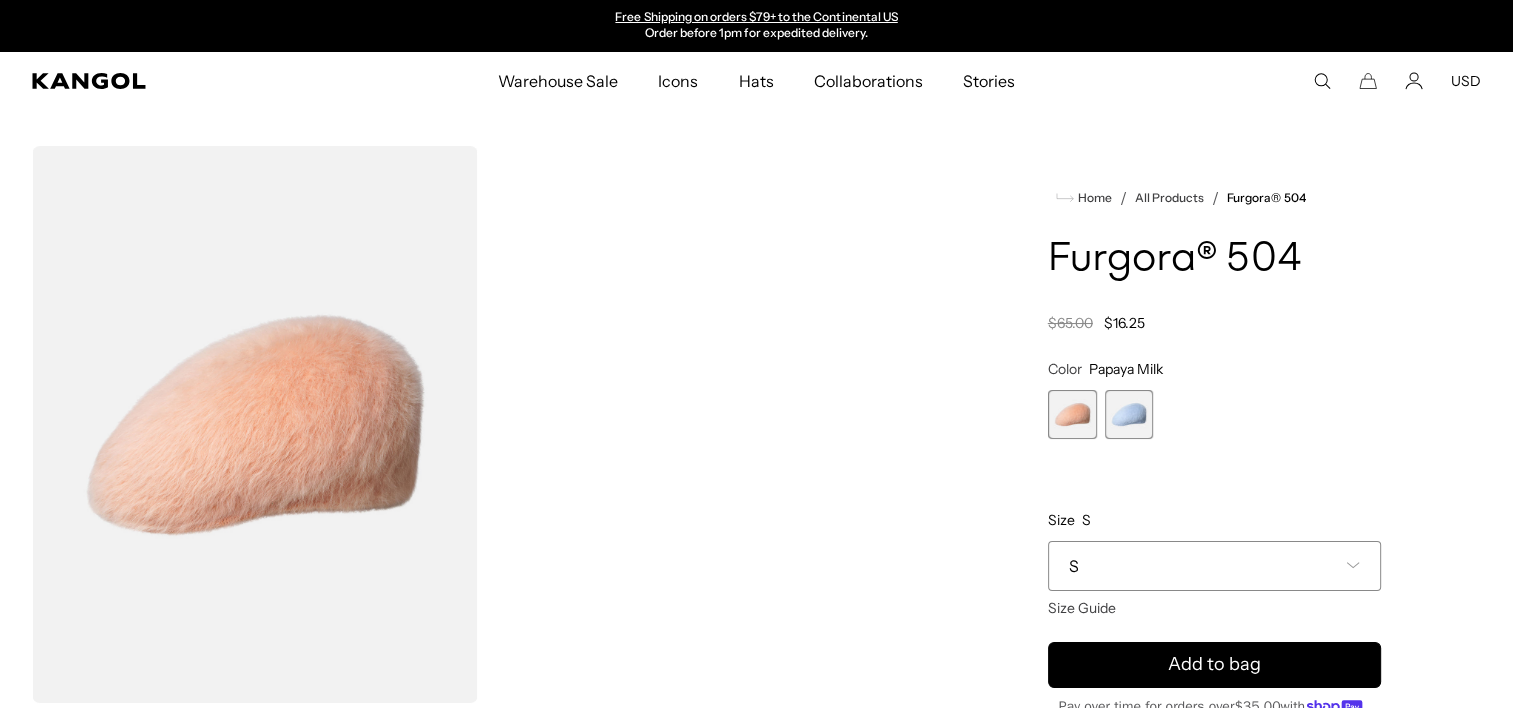 click at bounding box center (1129, 414) 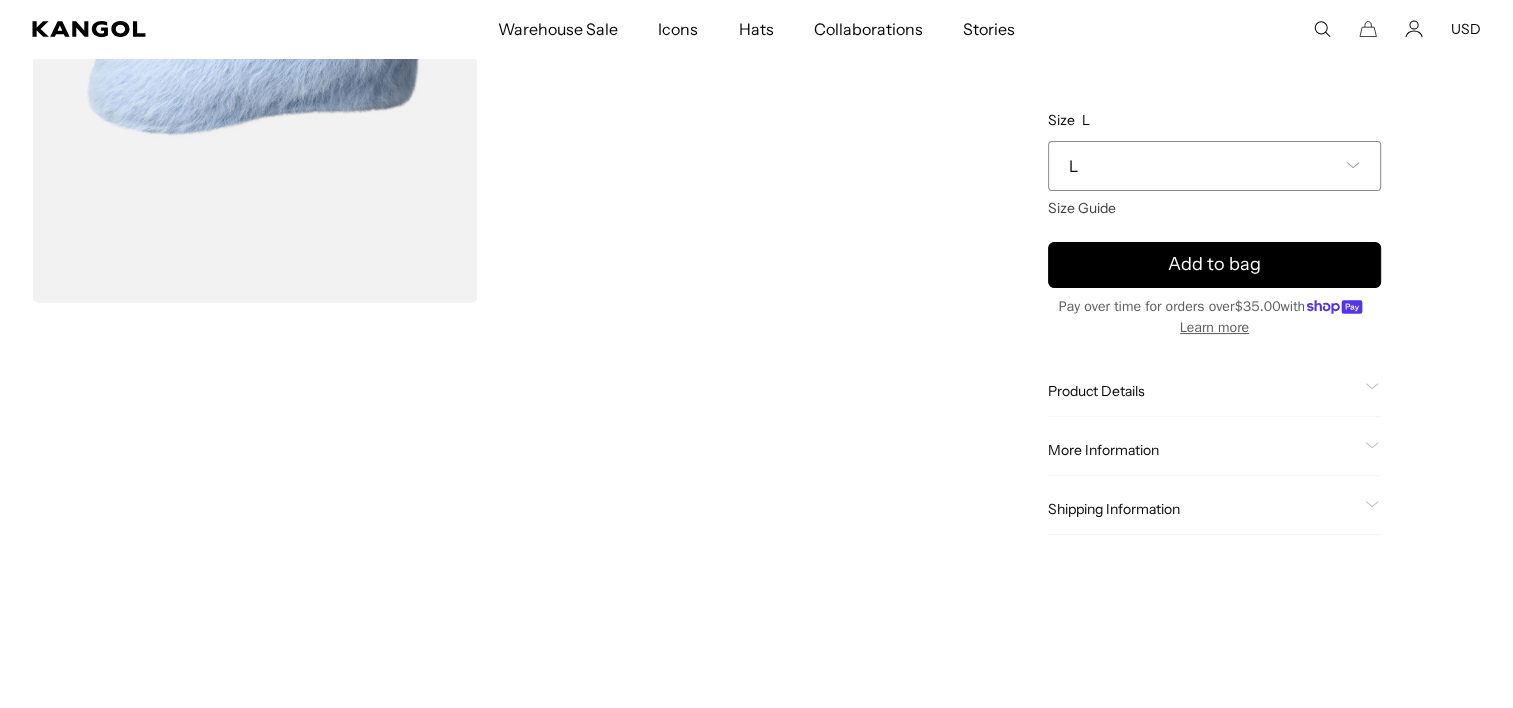 scroll, scrollTop: 255, scrollLeft: 0, axis: vertical 